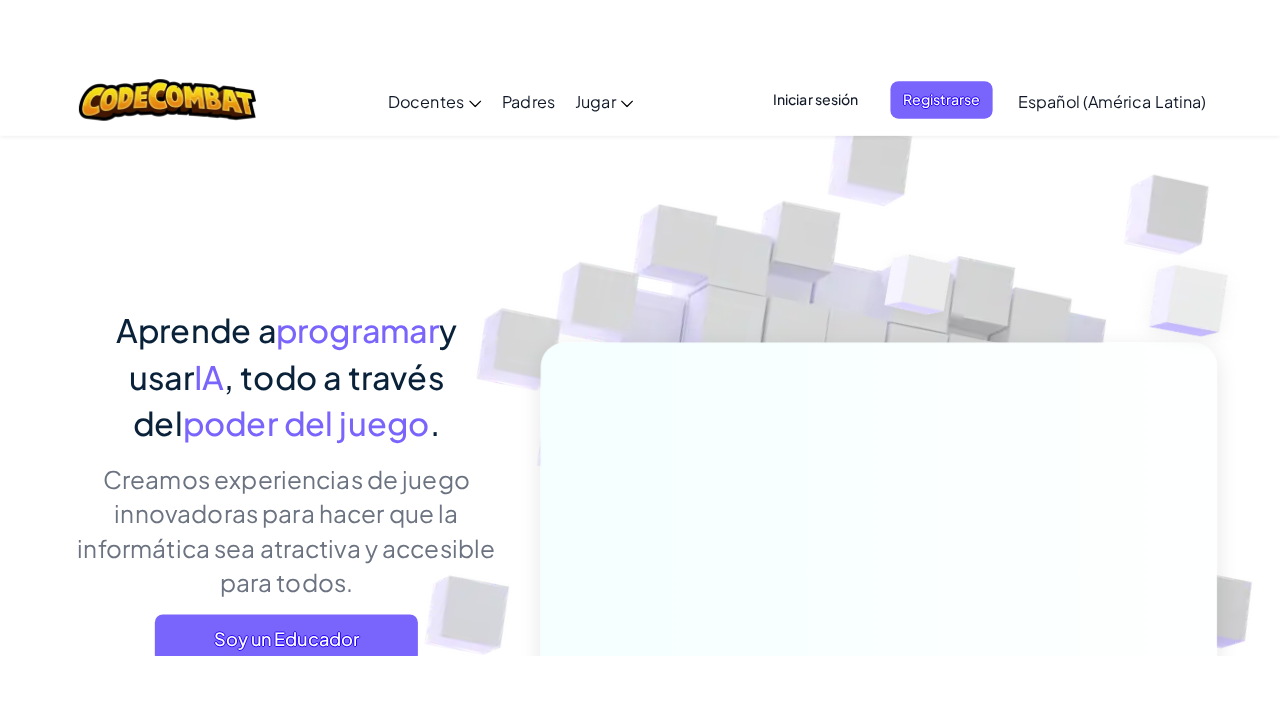 scroll, scrollTop: 0, scrollLeft: 0, axis: both 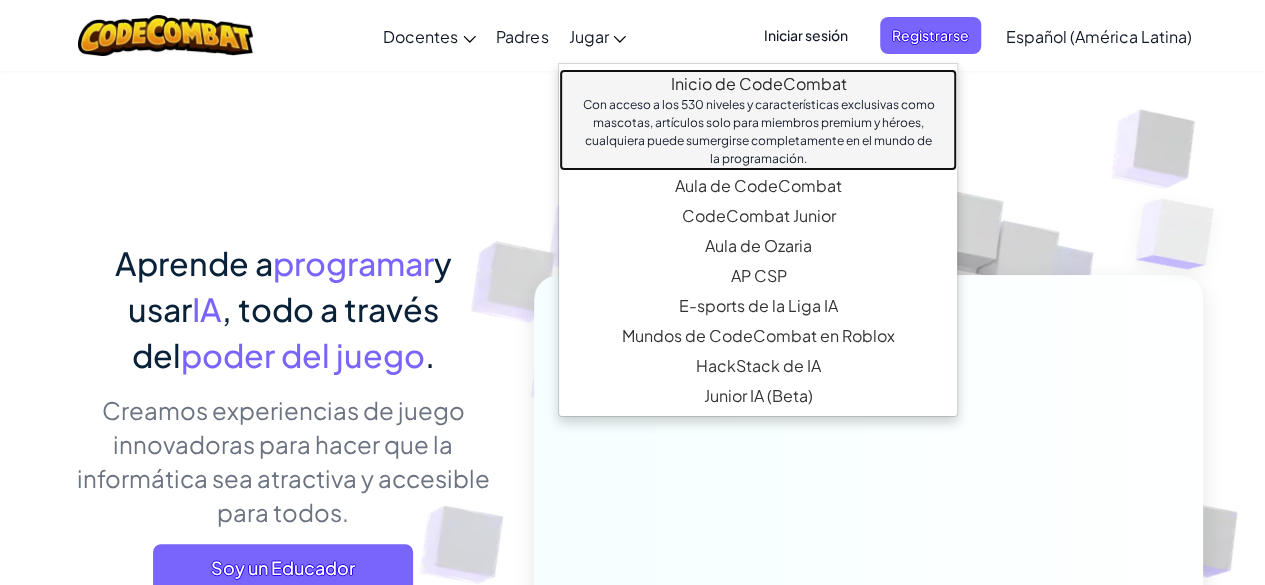 click on "Inicio de CodeCombat Con acceso a los 530 niveles y características exclusivas como mascotas, artículos solo para miembros premium y héroes, cualquiera puede sumergirse completamente en el mundo de la programación." at bounding box center [758, 120] 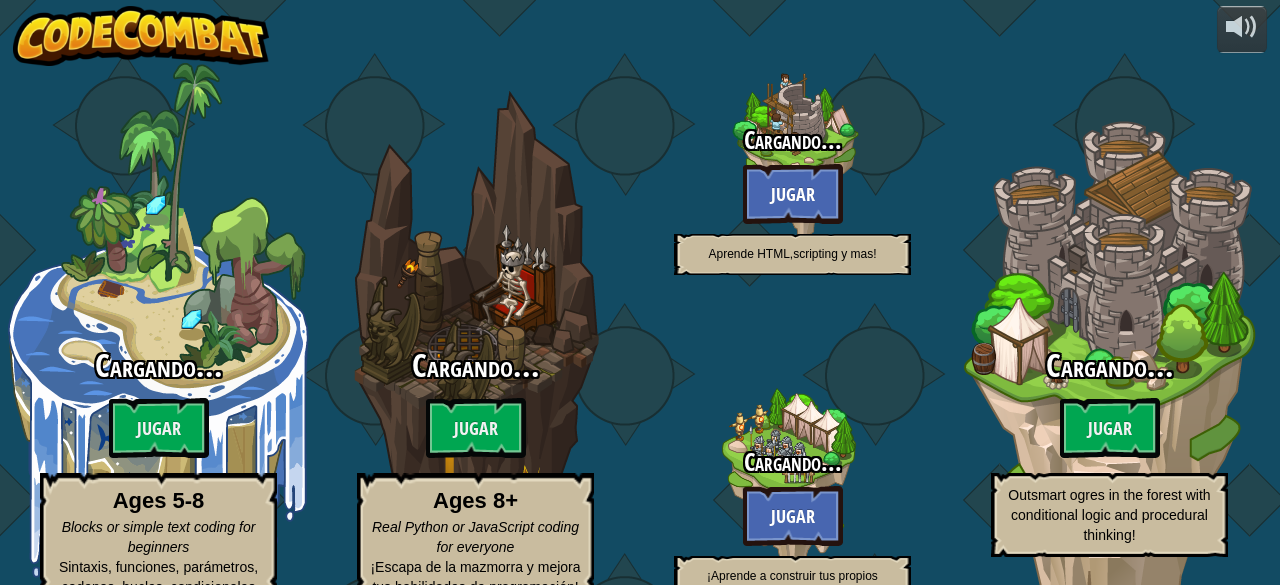 select on "es-419" 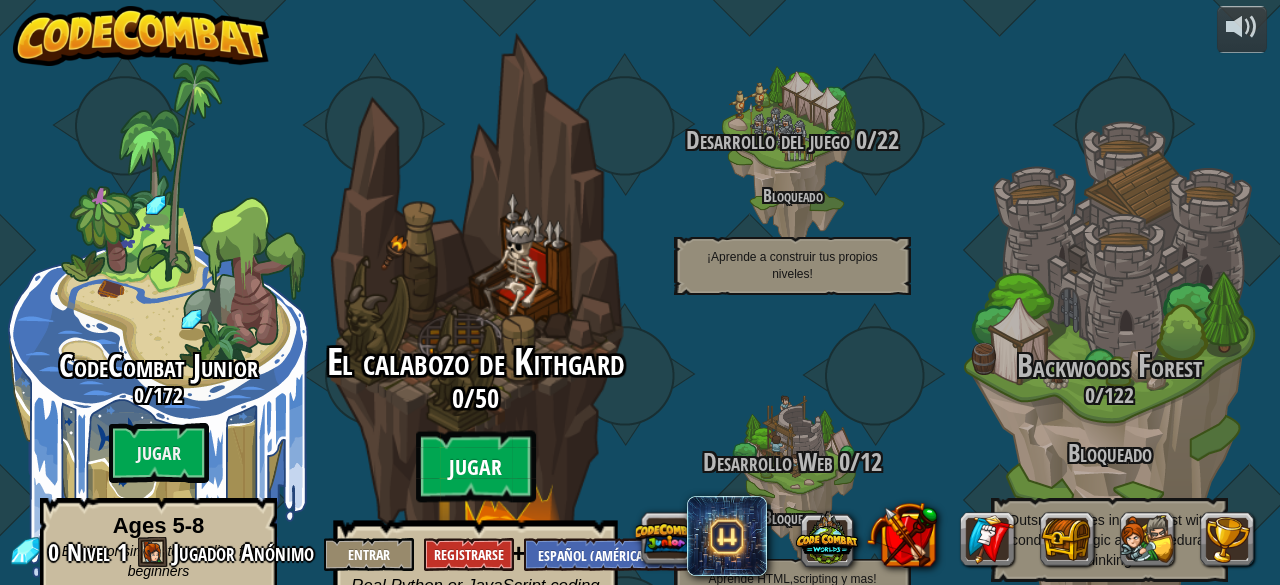 click on "Jugar" at bounding box center (476, 467) 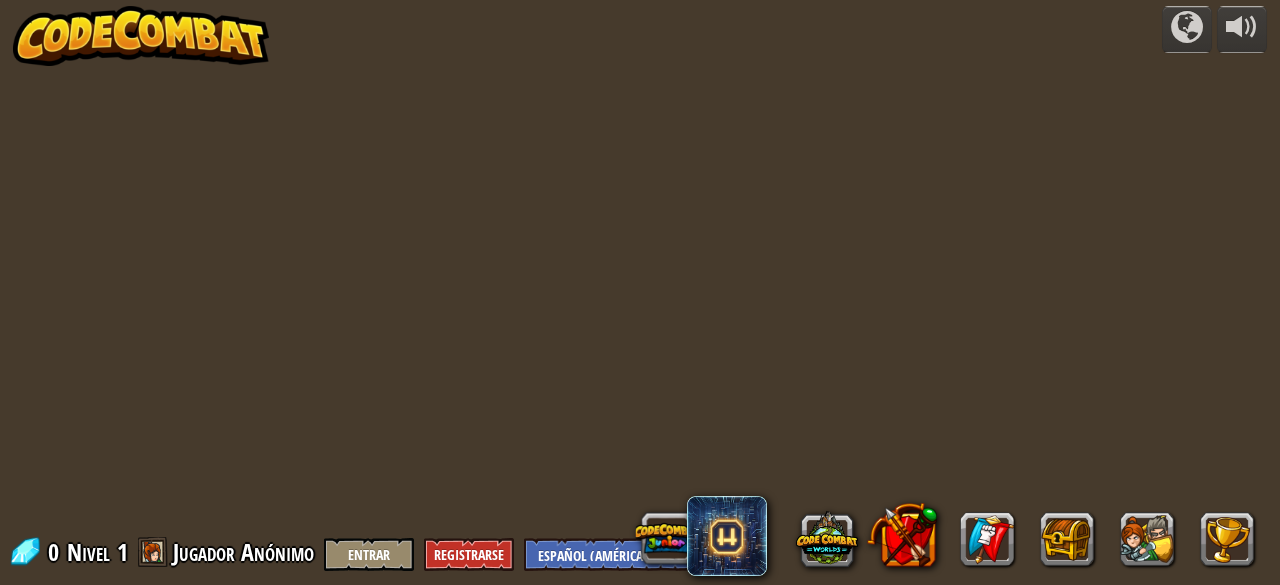 select on "es-419" 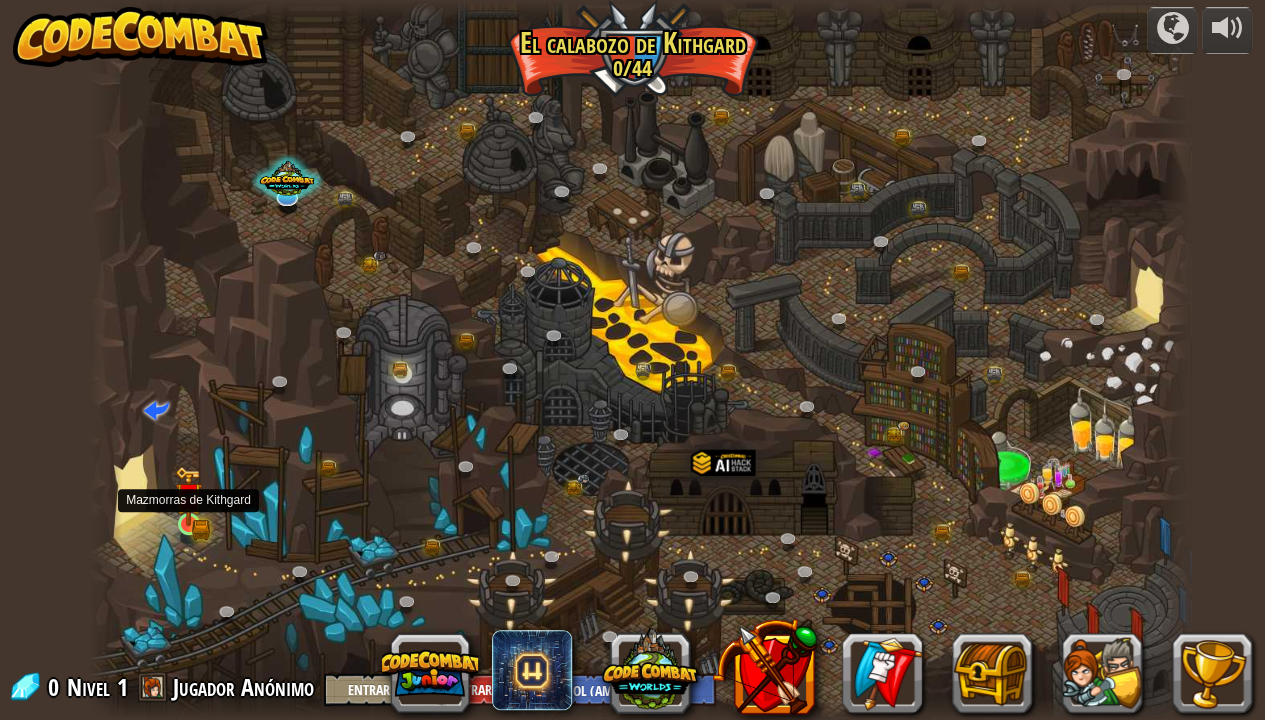 click at bounding box center (188, 496) 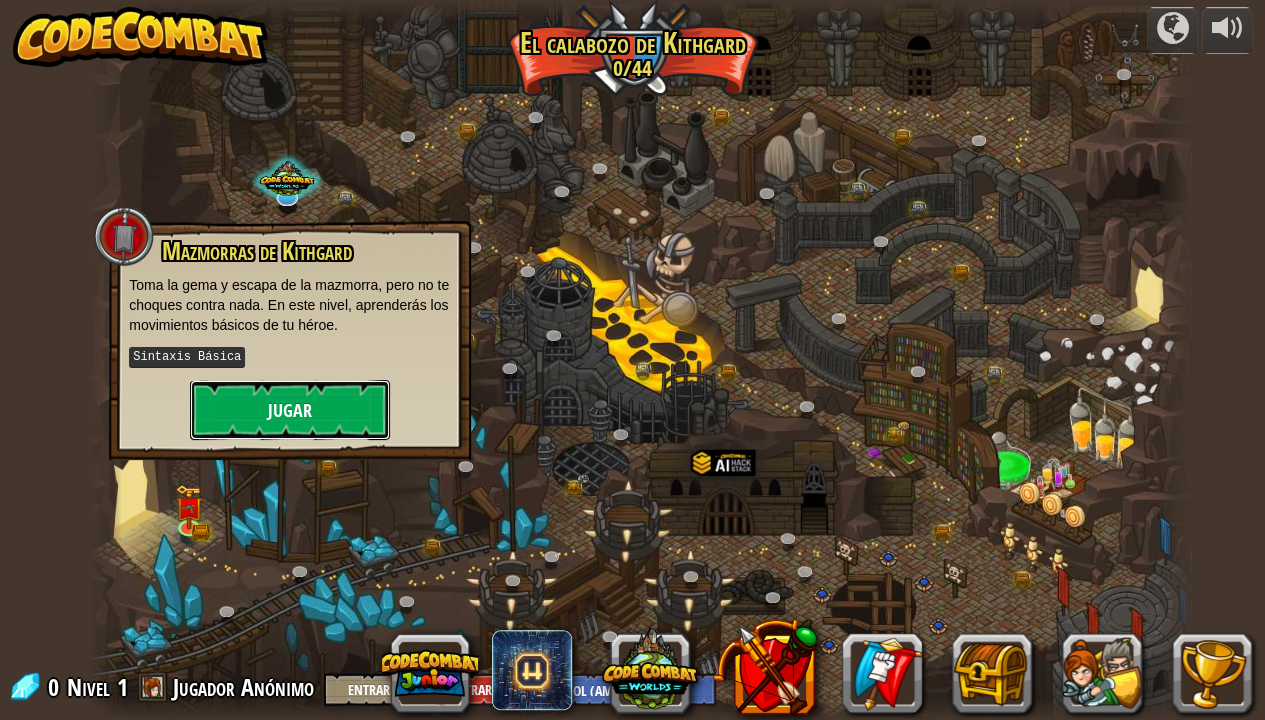 click on "Jugar" at bounding box center [290, 410] 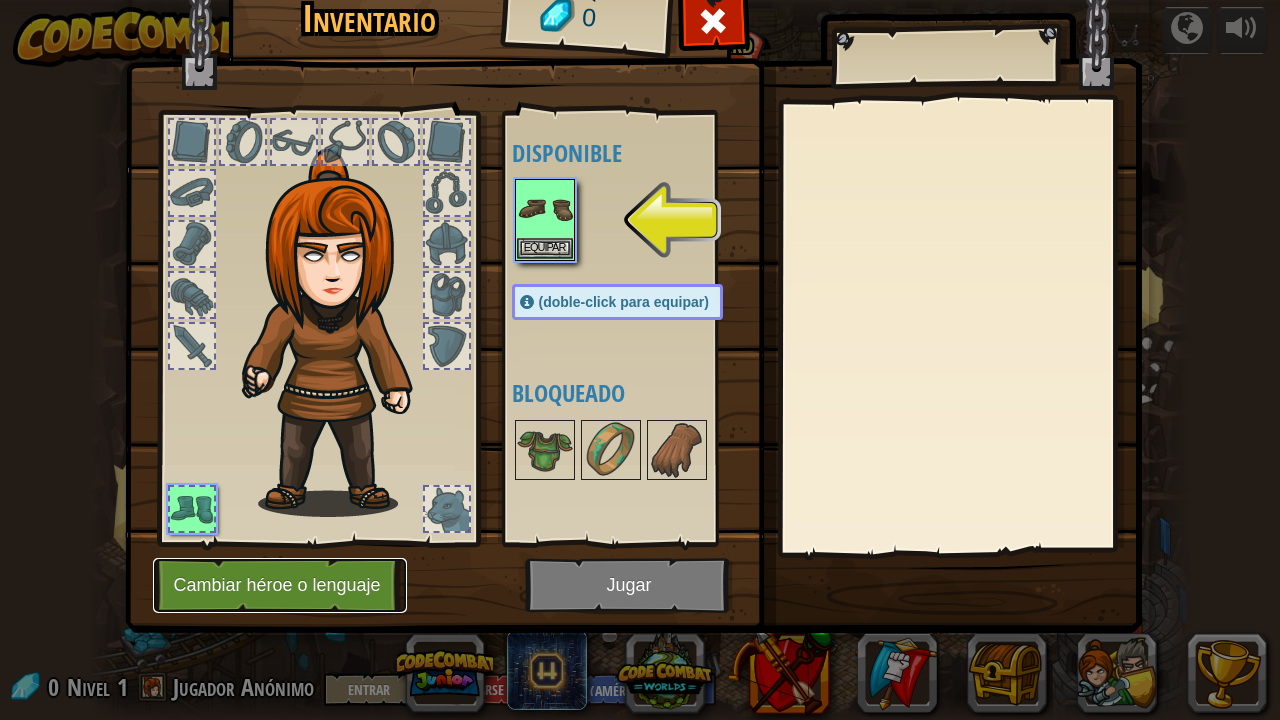 click on "Cambiar héroe o lenguaje" at bounding box center (280, 585) 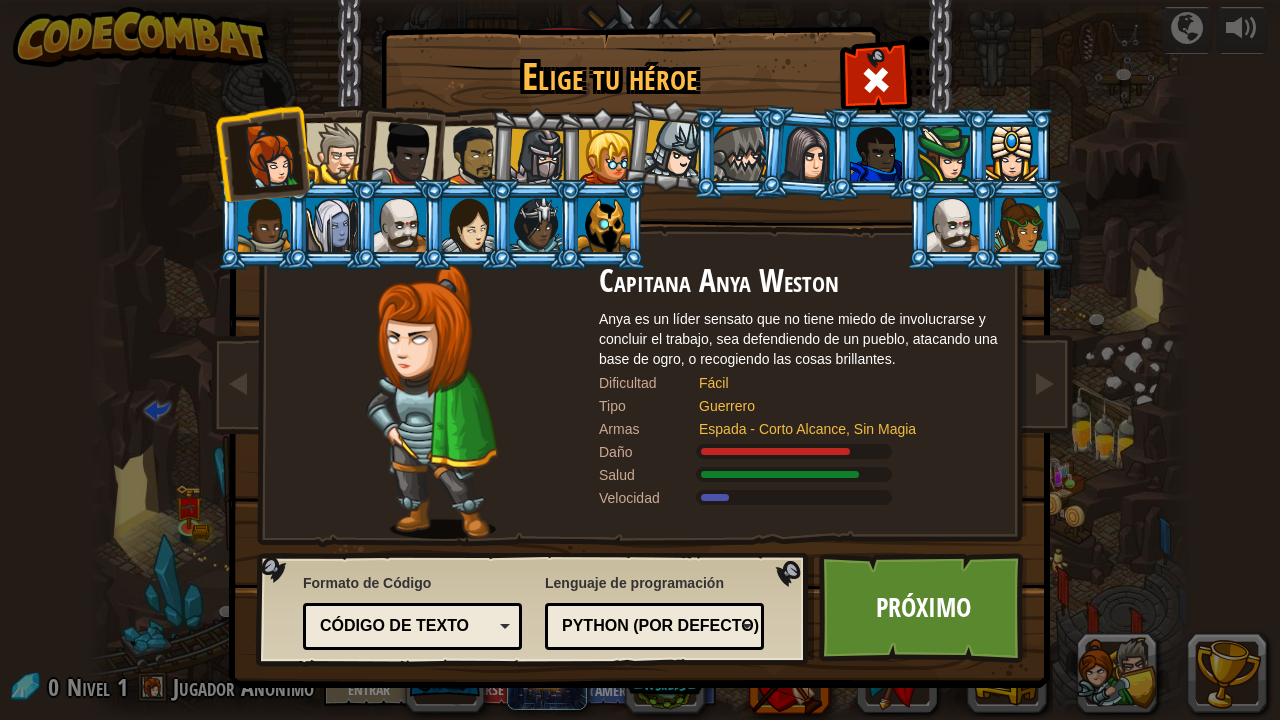 drag, startPoint x: 1279, startPoint y: 196, endPoint x: 1279, endPoint y: 287, distance: 91 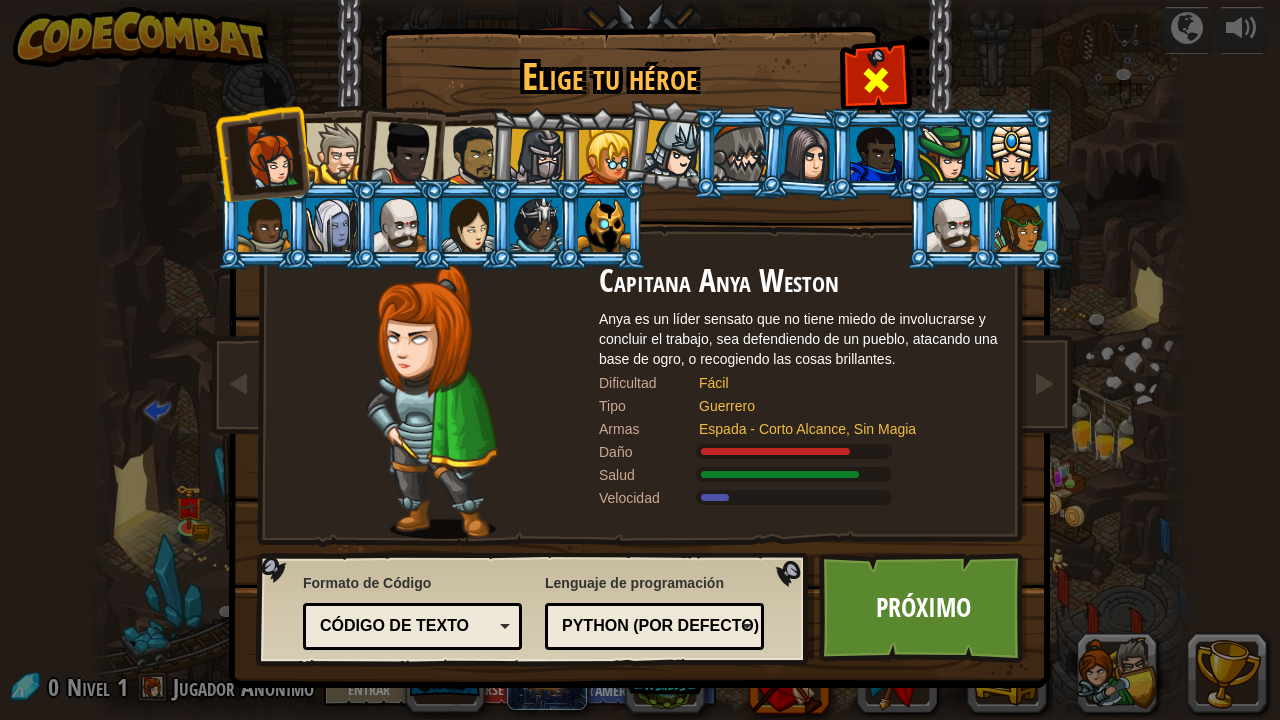drag, startPoint x: 1279, startPoint y: 287, endPoint x: 888, endPoint y: 63, distance: 450.61847 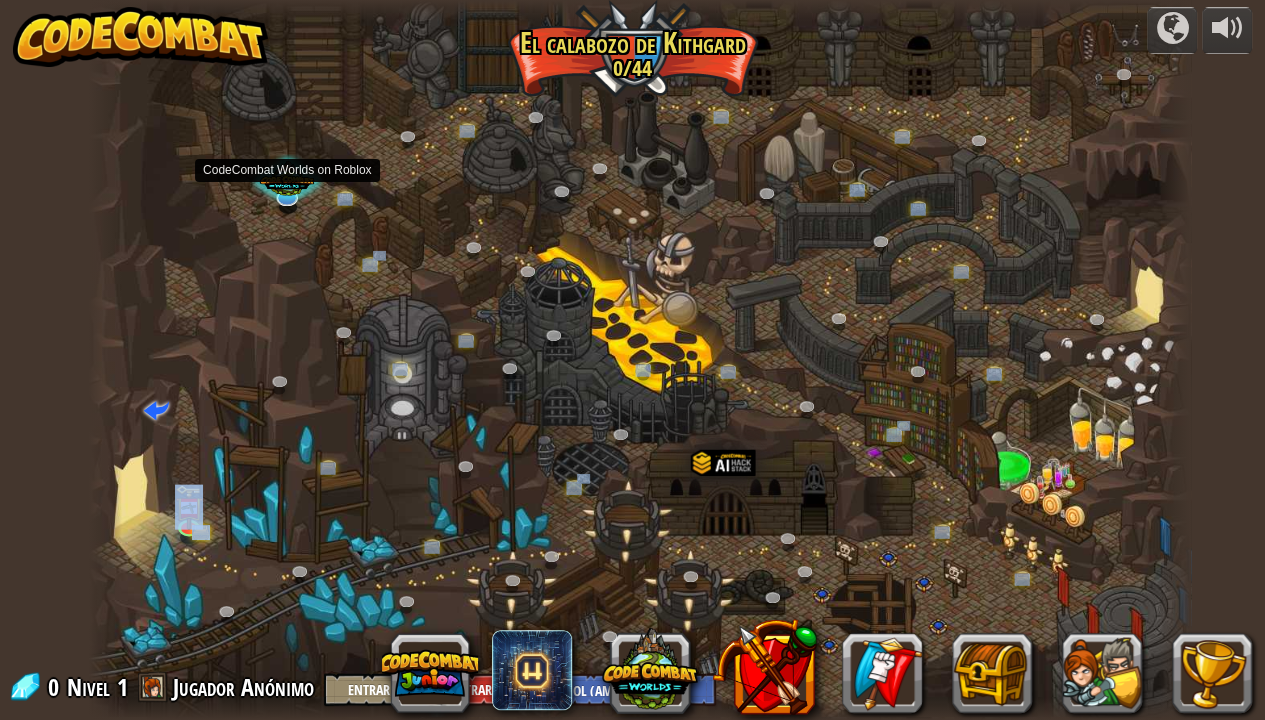 drag, startPoint x: 272, startPoint y: 178, endPoint x: 245, endPoint y: 196, distance: 32.449963 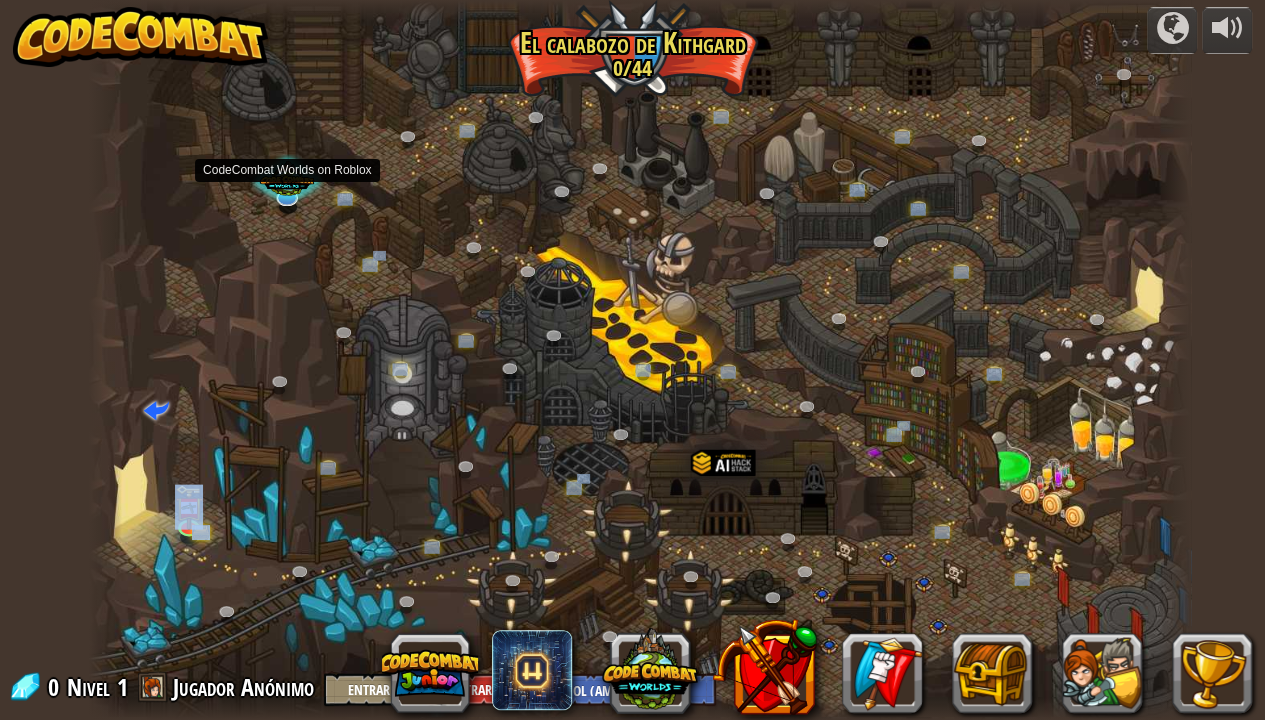 click on "Cañón retorcido (Bloqueado) Desafío: recoge la mayor cantidad de oro posible usando todas las habilidades de programación que aprendiste hasta ahora.
Sintaxis Básica Bucles While Cadenas Variables Leyendo Documentos Enemigo reconocido (Bloqueado) Usa tu primera variable para alcanzar la victoria.
Argumentos Sintaxis Básica Cadenas Variables Golpe y escape (Bloqueado) Escapa del espectro de la mazmorra con la ayuda de una poción de velocidad.
Argumentos Sintaxis Básica Cadenas Bucles While La puerta del pánico (Bloqueado) Detrás de una puerta del pánico hay un cofre lleno de riquezas.
Argumentos Sintaxis Básica Cadenas Bucles While El maestro de los nombres (Bloqueado) Usa tus nuevos poderes de programación para seleccionar enemigos sin nombre.
Argumentos Sintaxis Básica Variables Ping pong (Bloqueado) Desafío: escribe la solución más corta posible usando todas las habilidades de programación aprendidas hasta ahora.
Sintaxis Básica Leyendo Documentos
Sintaxis Básica Variables" at bounding box center [640, 360] 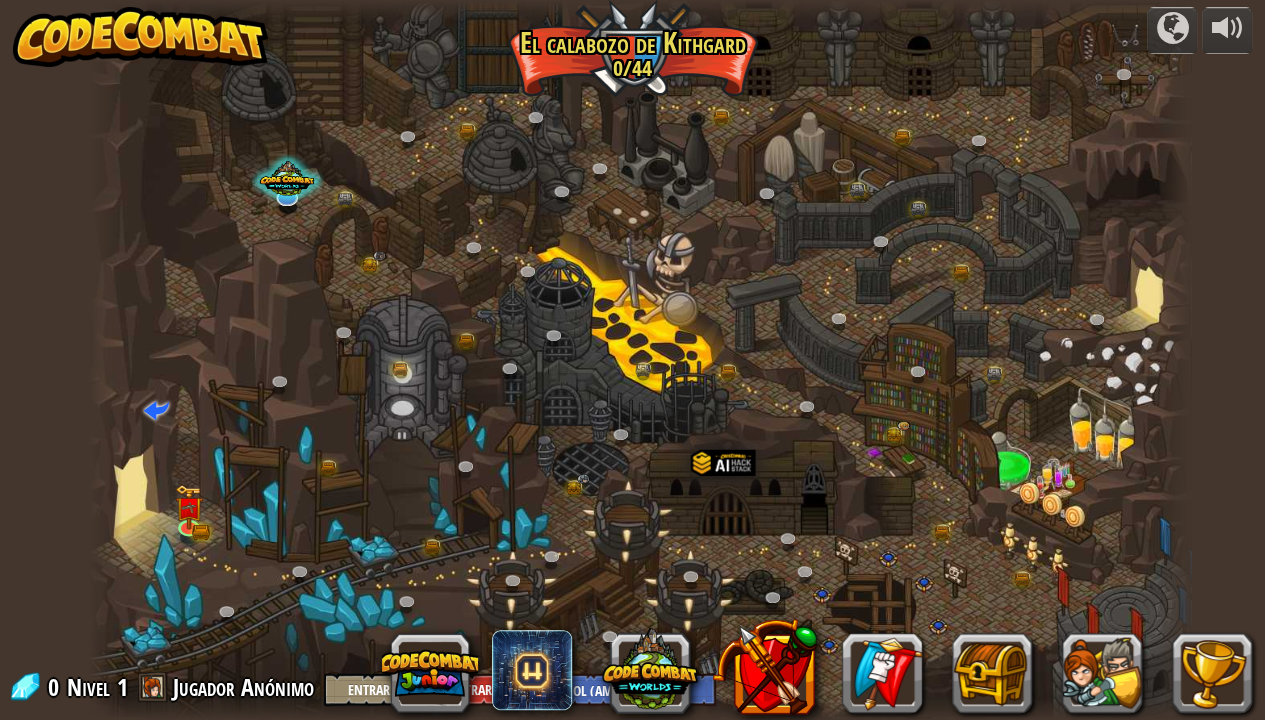 drag, startPoint x: 39, startPoint y: 719, endPoint x: 140, endPoint y: 696, distance: 103.58572 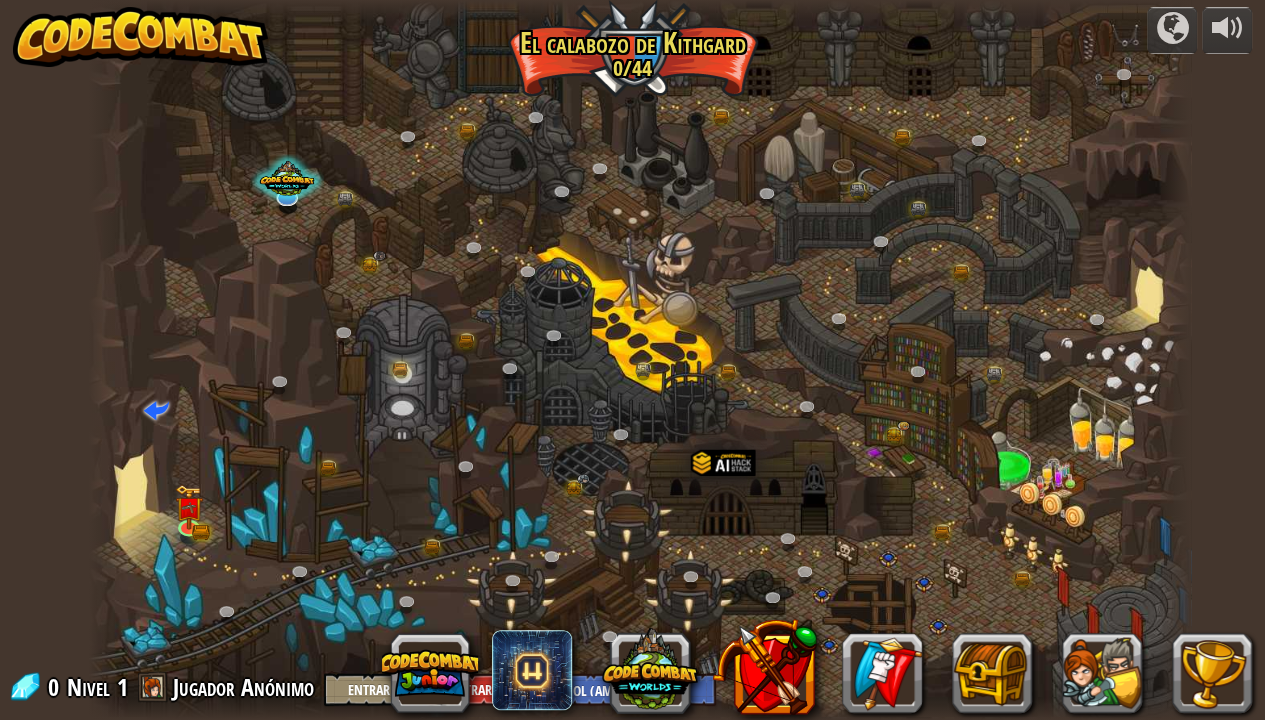 click on "powered by Cañón retorcido (Bloqueado) Desafío: recoge la mayor cantidad de oro posible usando todas las habilidades de programación que aprendiste hasta ahora.
Sintaxis Básica Bucles While Cadenas Variables Leyendo Documentos Enemigo reconocido (Bloqueado) Usa tu primera variable para alcanzar la victoria.
Argumentos Sintaxis Básica Cadenas Variables Golpe y escape (Bloqueado) Escapa del espectro de la mazmorra con la ayuda de una poción de velocidad.
Argumentos Sintaxis Básica Cadenas Bucles While La puerta del pánico (Bloqueado) Detrás de una puerta del pánico hay un cofre lleno de riquezas.
Argumentos Sintaxis Básica Cadenas Bucles While El maestro de los nombres (Bloqueado) Usa tus nuevos poderes de programación para seleccionar enemigos sin nombre.
Argumentos Sintaxis Básica Variables Ping pong (Bloqueado) Desafío: escribe la solución más corta posible usando todas las habilidades de programación aprendidas hasta ahora.
Sintaxis Básica Leyendo Documentos
Sintaxis Básica" at bounding box center [632, 360] 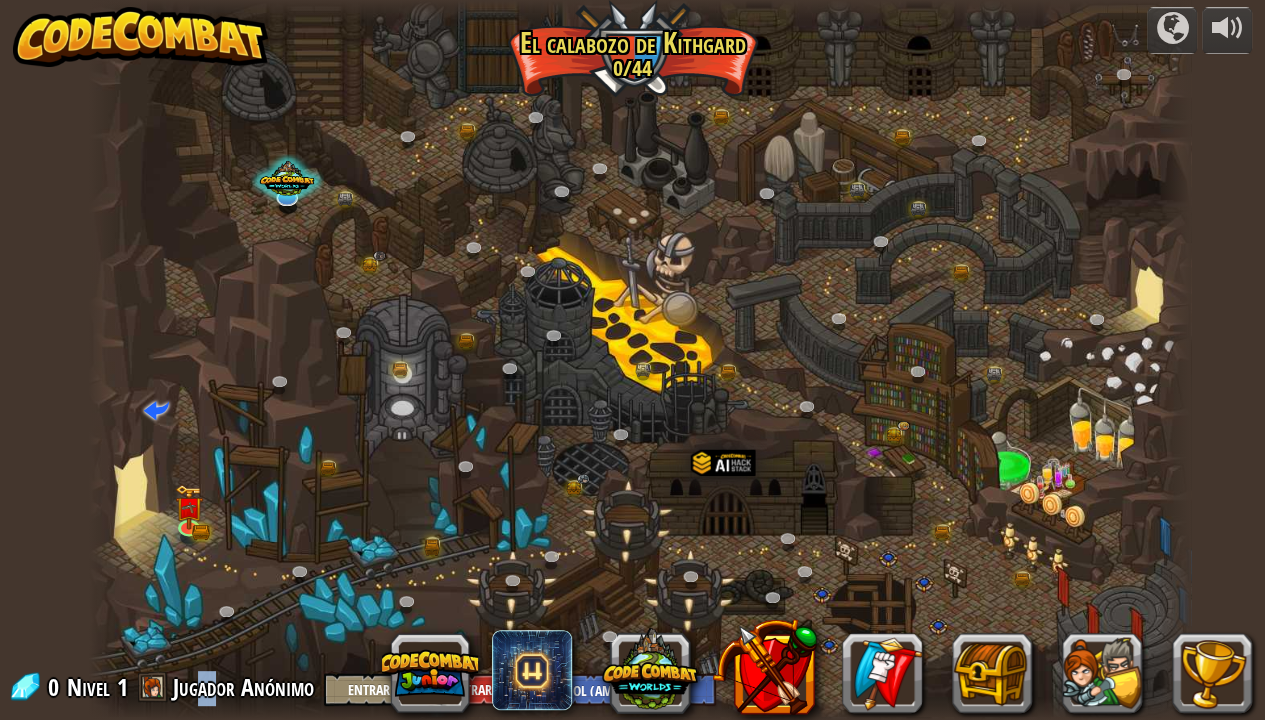 click on "powered by Cañón retorcido (Bloqueado) Desafío: recoge la mayor cantidad de oro posible usando todas las habilidades de programación que aprendiste hasta ahora.
Sintaxis Básica Bucles While Cadenas Variables Leyendo Documentos Enemigo reconocido (Bloqueado) Usa tu primera variable para alcanzar la victoria.
Argumentos Sintaxis Básica Cadenas Variables Golpe y escape (Bloqueado) Escapa del espectro de la mazmorra con la ayuda de una poción de velocidad.
Argumentos Sintaxis Básica Cadenas Bucles While La puerta del pánico (Bloqueado) Detrás de una puerta del pánico hay un cofre lleno de riquezas.
Argumentos Sintaxis Básica Cadenas Bucles While El maestro de los nombres (Bloqueado) Usa tus nuevos poderes de programación para seleccionar enemigos sin nombre.
Argumentos Sintaxis Básica Variables Ping pong (Bloqueado) Desafío: escribe la solución más corta posible usando todas las habilidades de programación aprendidas hasta ahora.
Sintaxis Básica Leyendo Documentos
Sintaxis Básica" at bounding box center [632, 360] 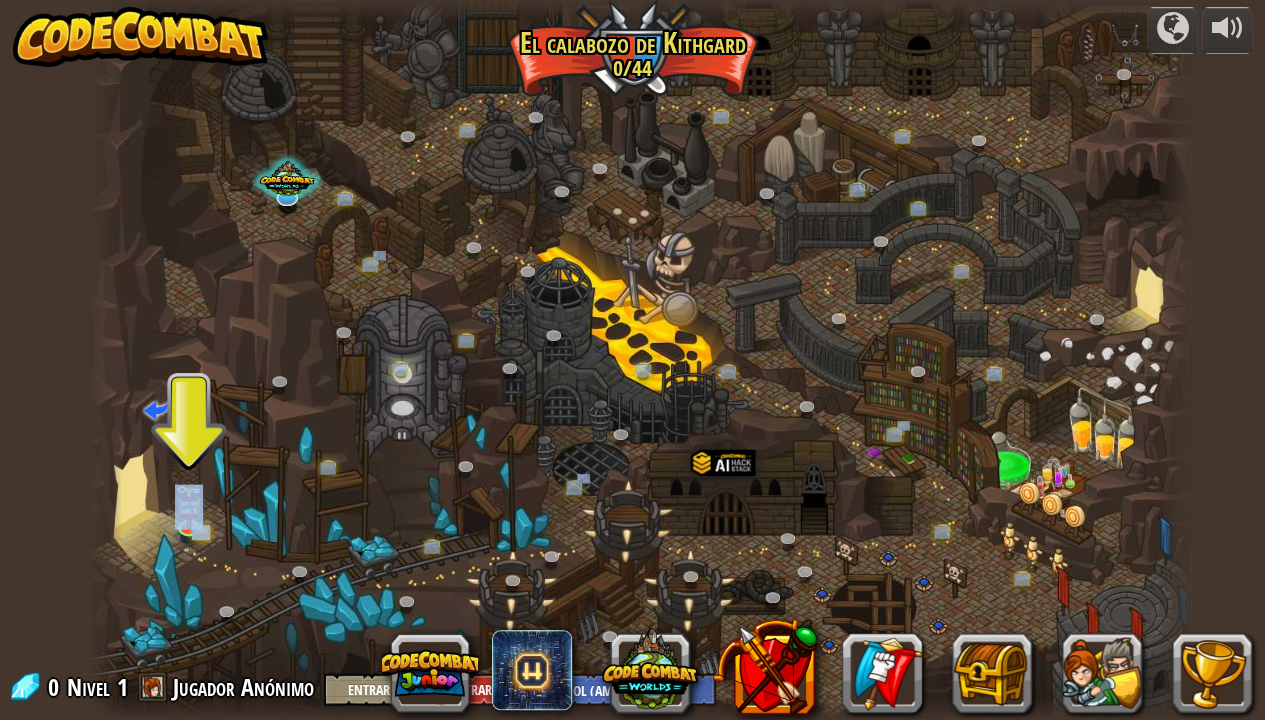 click at bounding box center [640, 360] 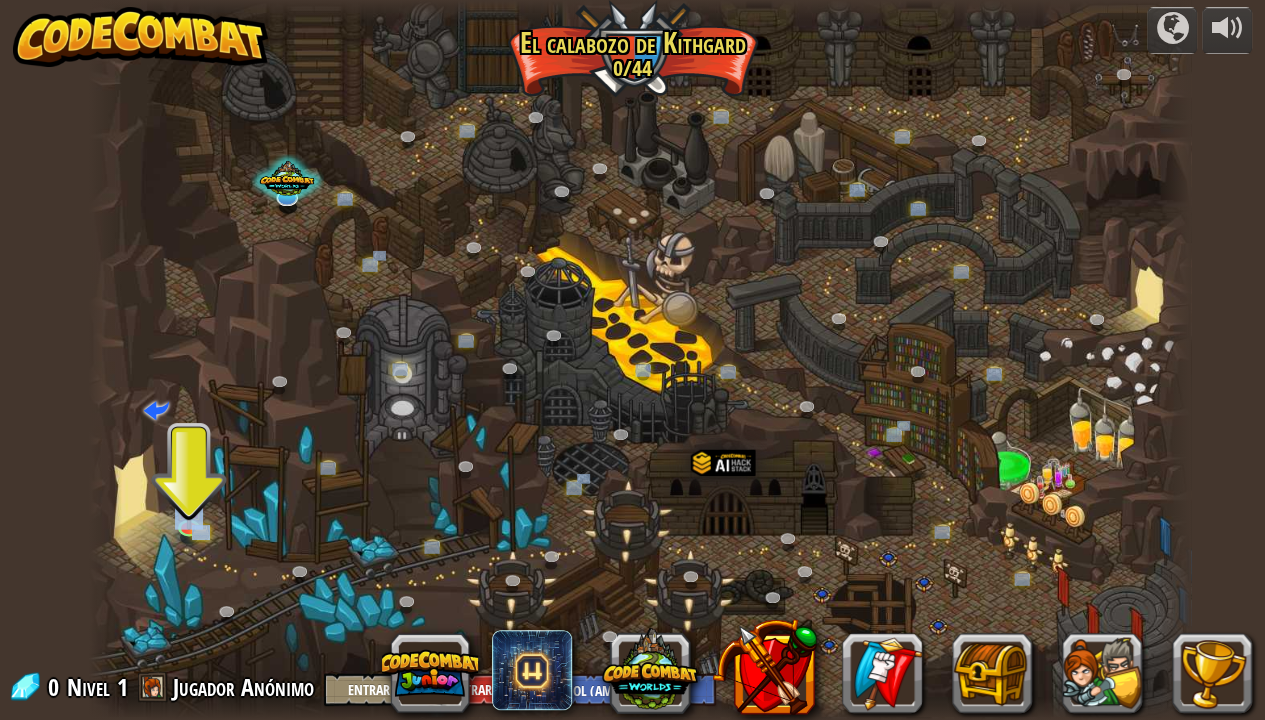 click at bounding box center (640, 360) 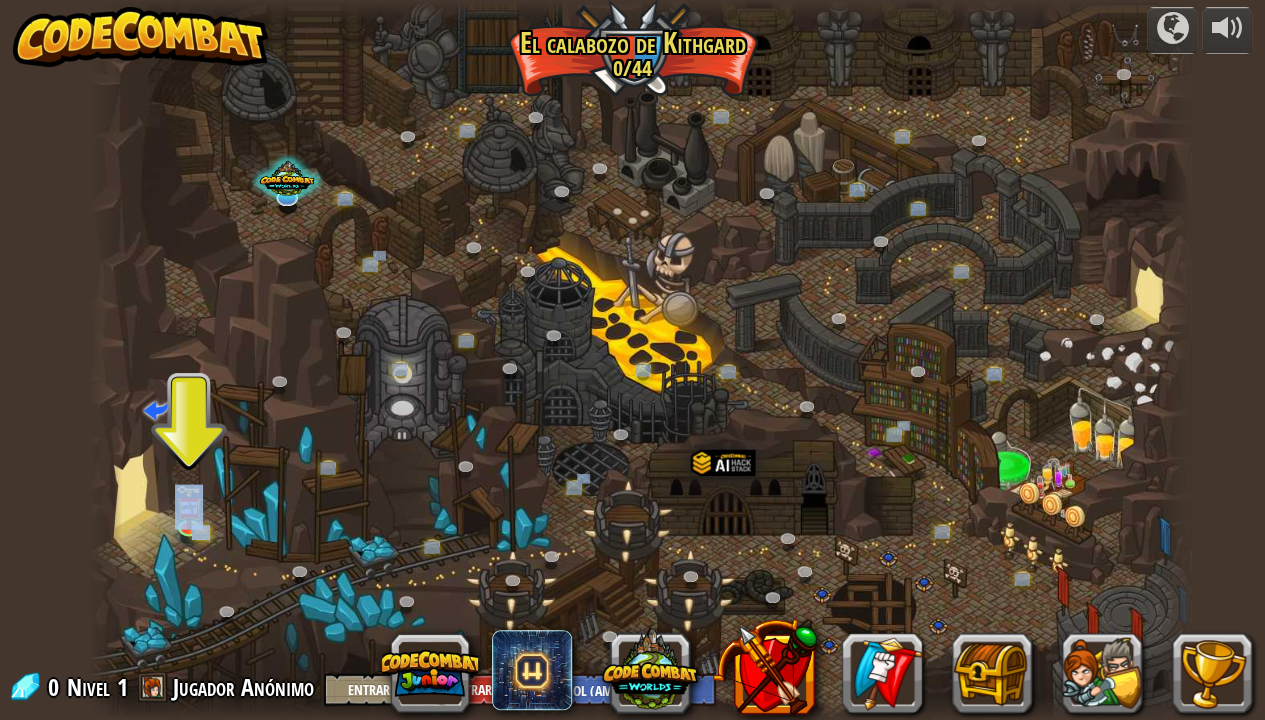click at bounding box center (640, 360) 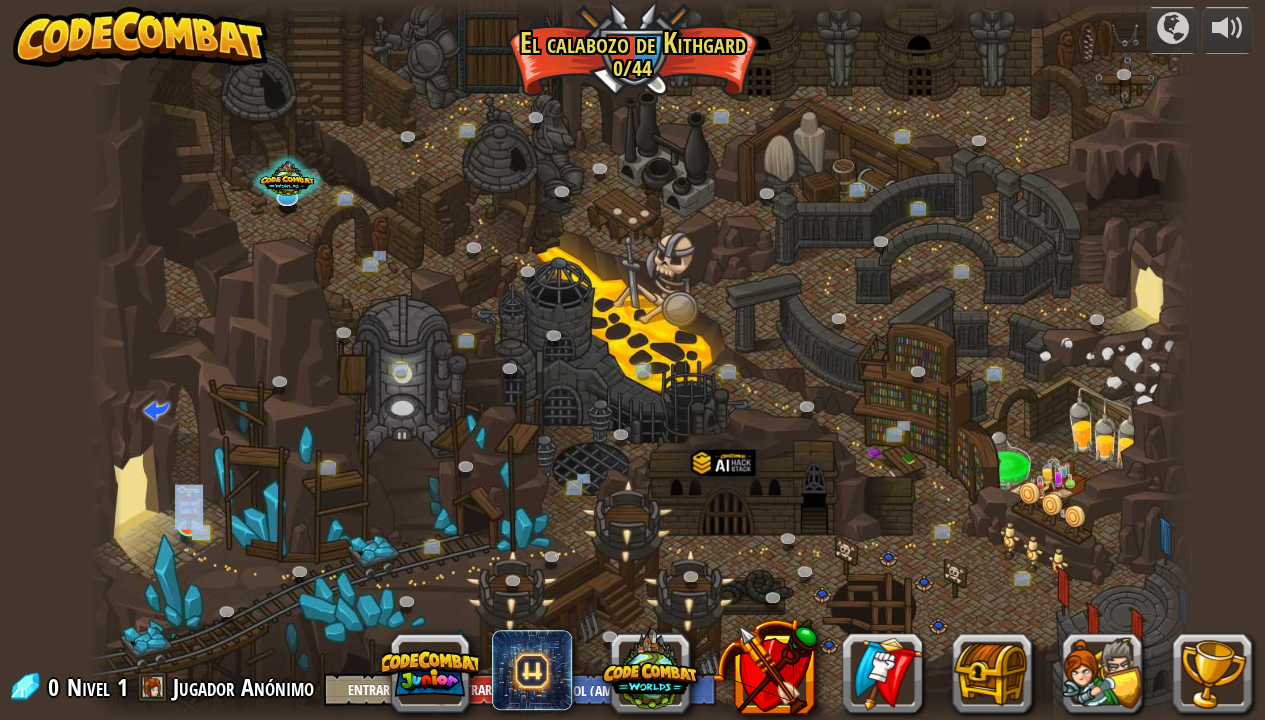 click at bounding box center (640, 360) 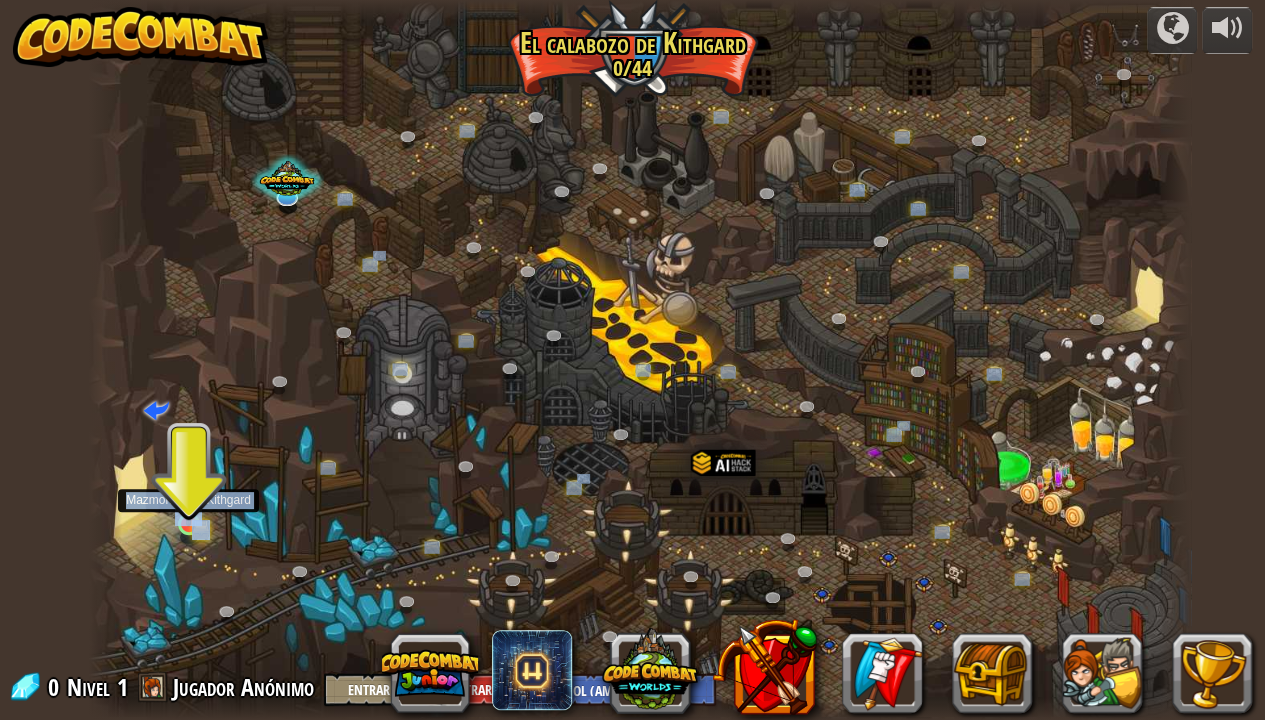 click at bounding box center (188, 496) 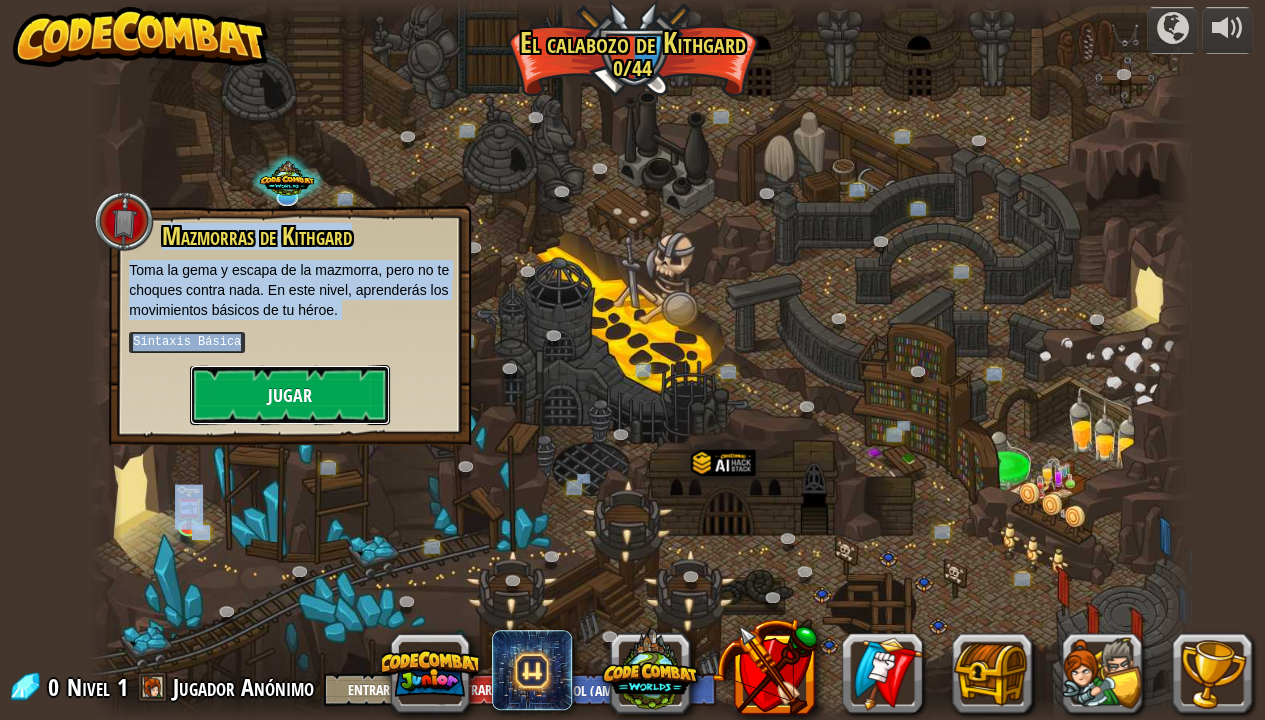 click on "Jugar" at bounding box center (290, 395) 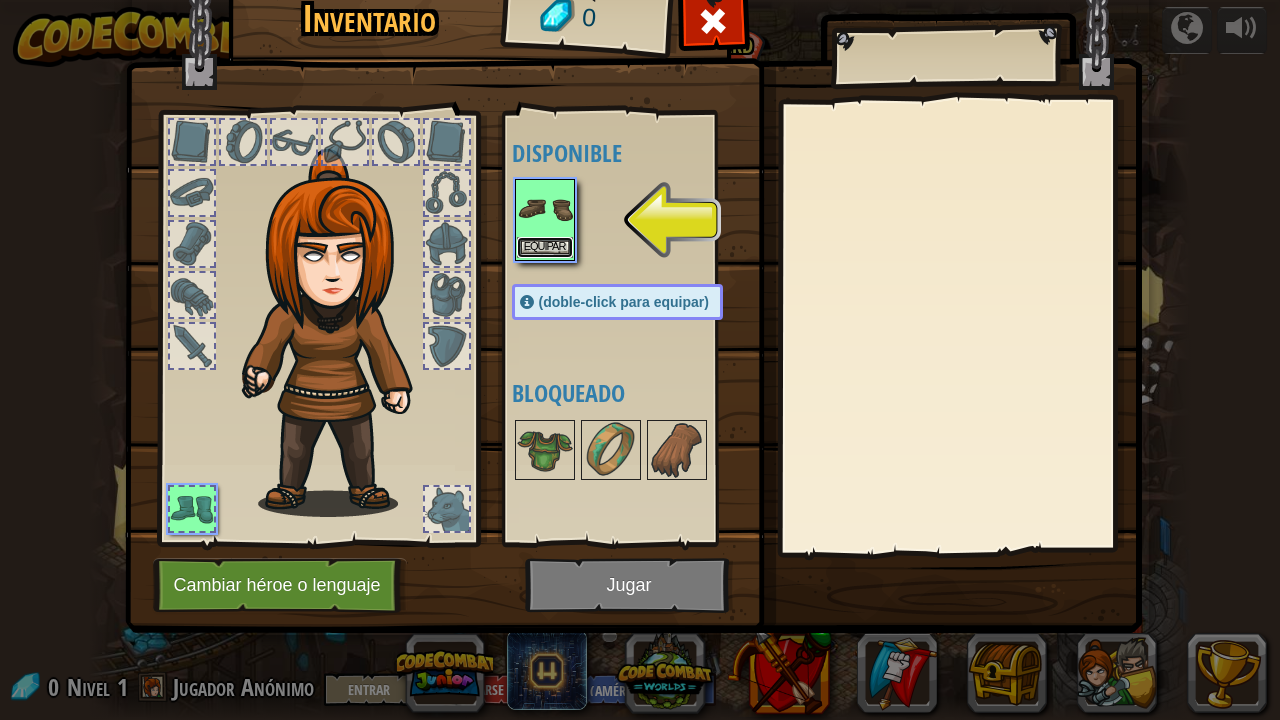 click on "Equipar" at bounding box center [545, 247] 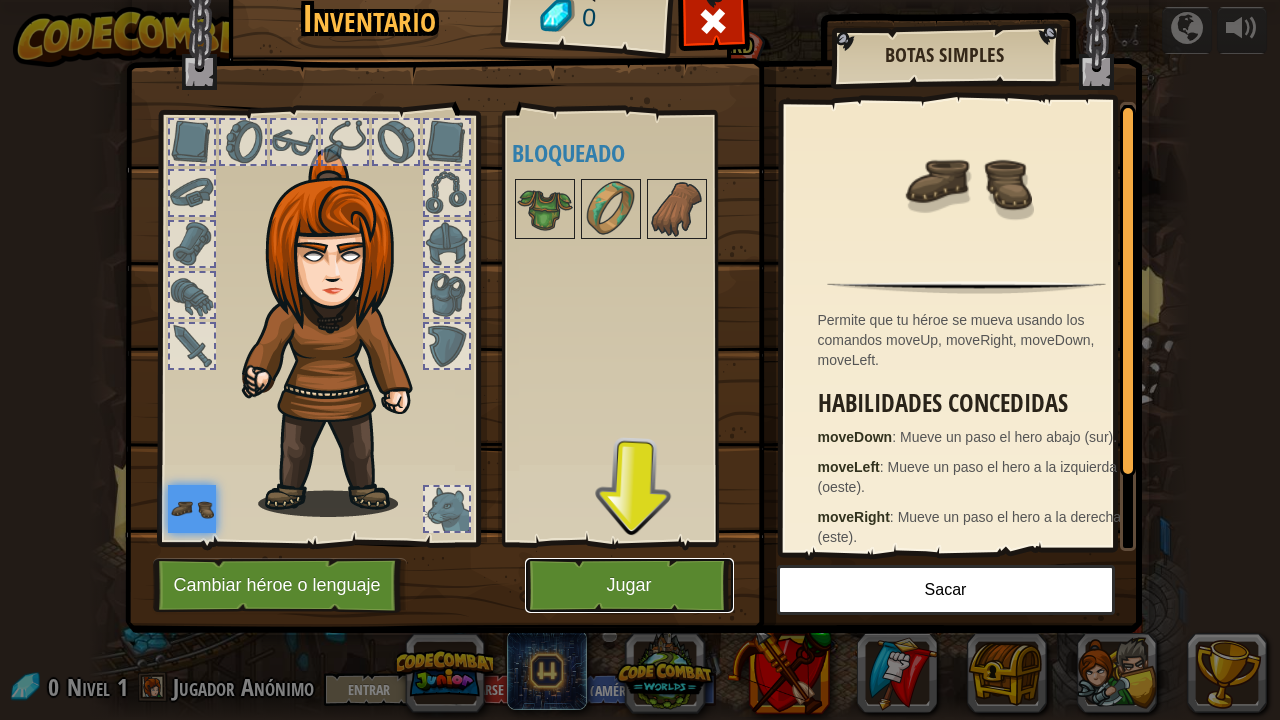 click on "Jugar" at bounding box center (629, 585) 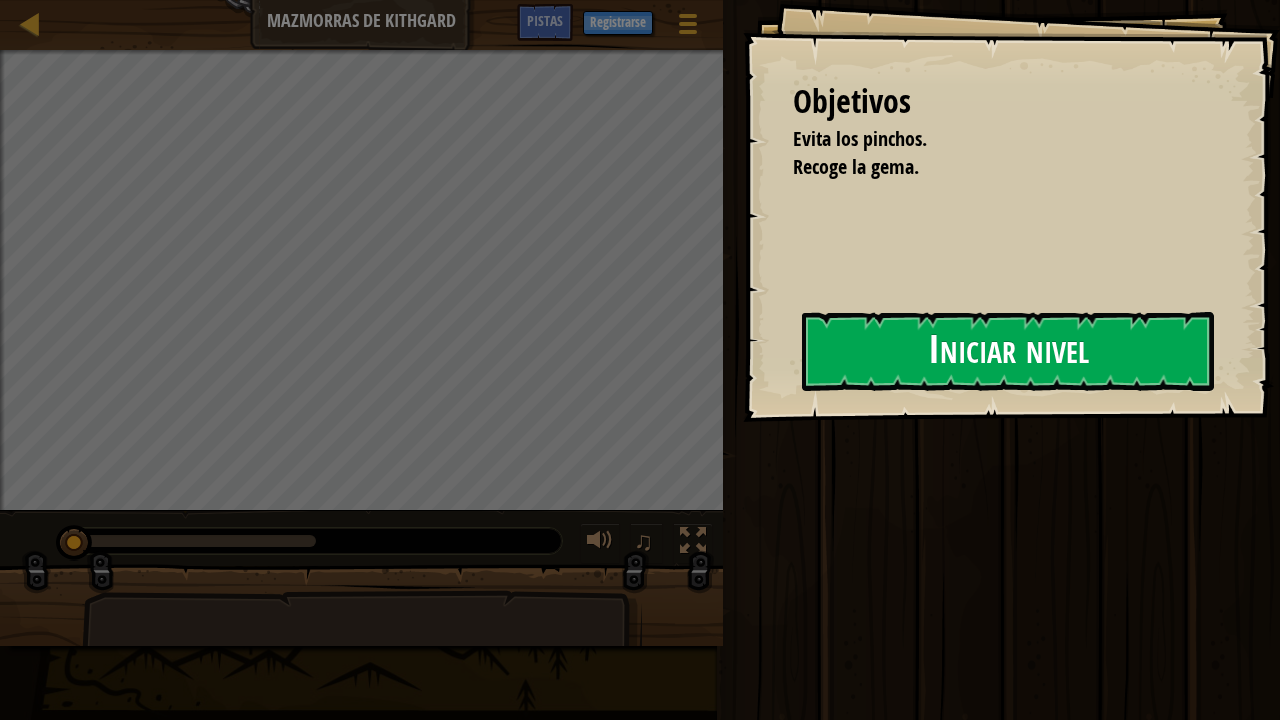click on "Objetivos Evita los pinchos. Recoge la gema. Iniciar nivel Error cargando del servidor Necesitas una suscripción para jugar este nivel. Suscribirse Deberás unirte a un curso para jugar a este nivel. Volver a mis cursos ¡Pídele a tu docente que te asigne una licencia para que puedas continuar jugando CodeCombat! Volver a mis cursos Este nivel está bloqueado. Volver a mis cursos" at bounding box center (1011, 211) 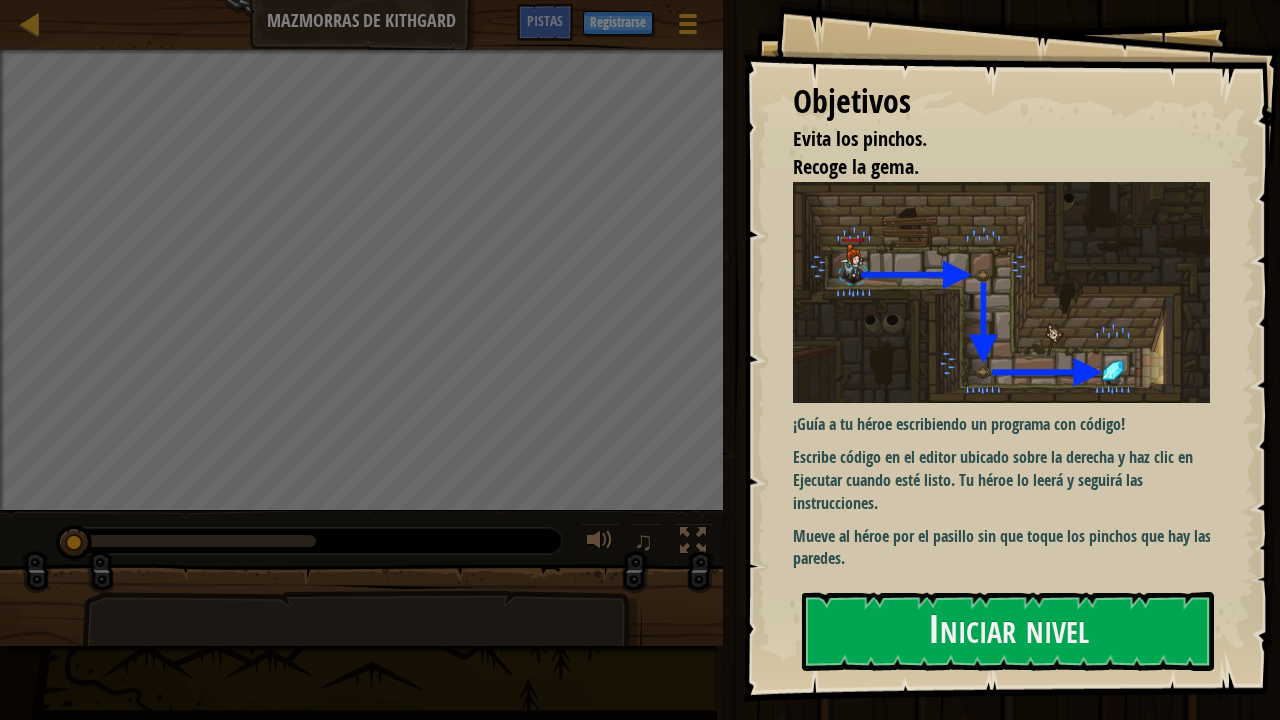 drag, startPoint x: 952, startPoint y: 358, endPoint x: 925, endPoint y: 368, distance: 28.79236 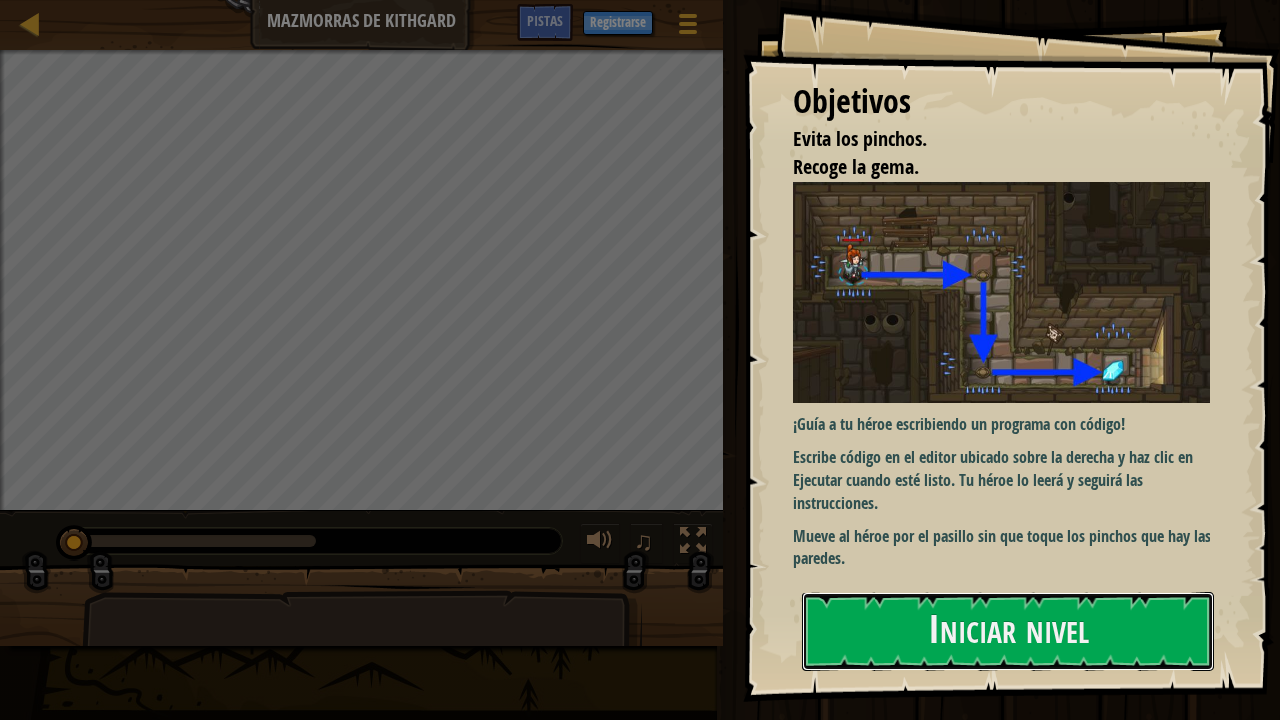 click on "Iniciar nivel" at bounding box center [1008, 631] 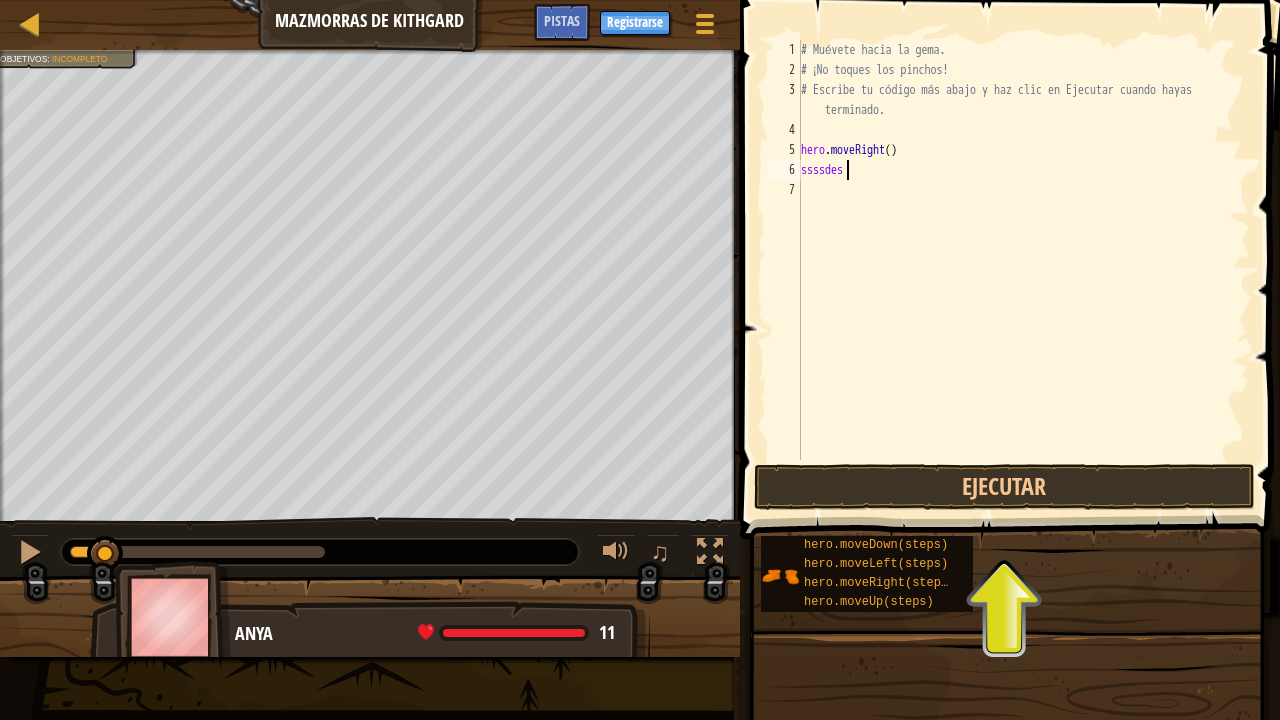 scroll, scrollTop: 9, scrollLeft: 0, axis: vertical 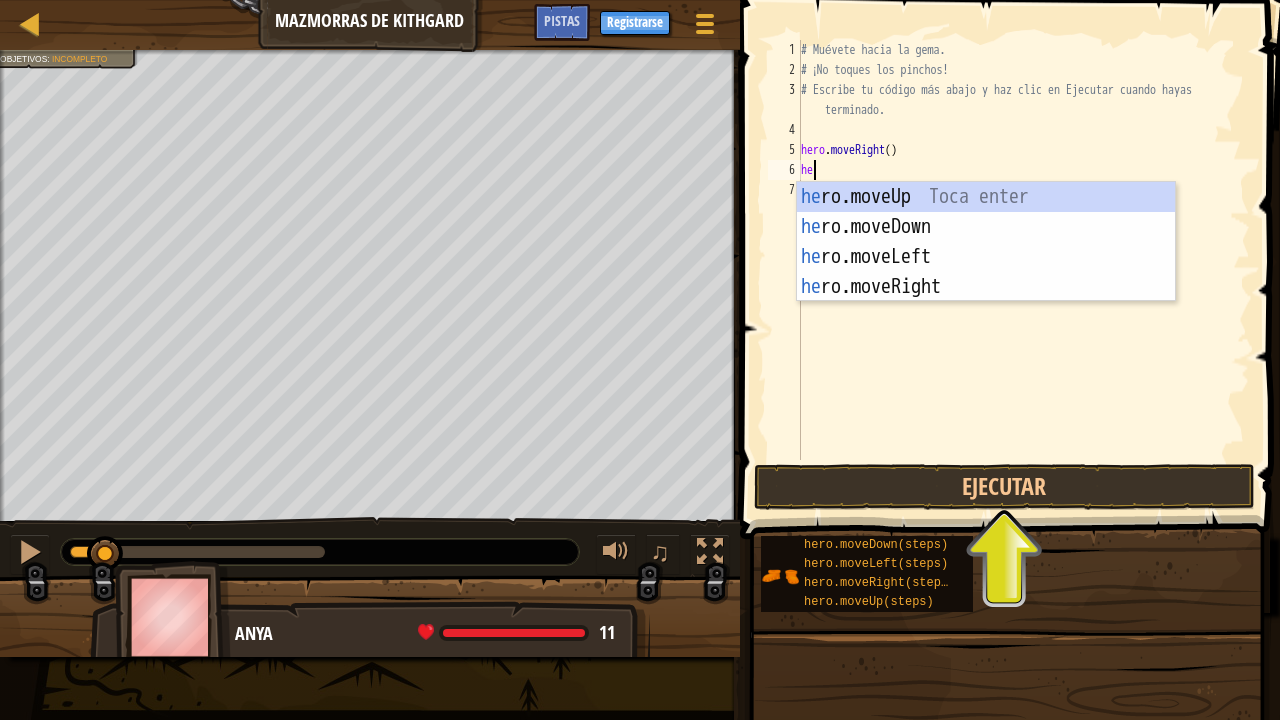 type on "her" 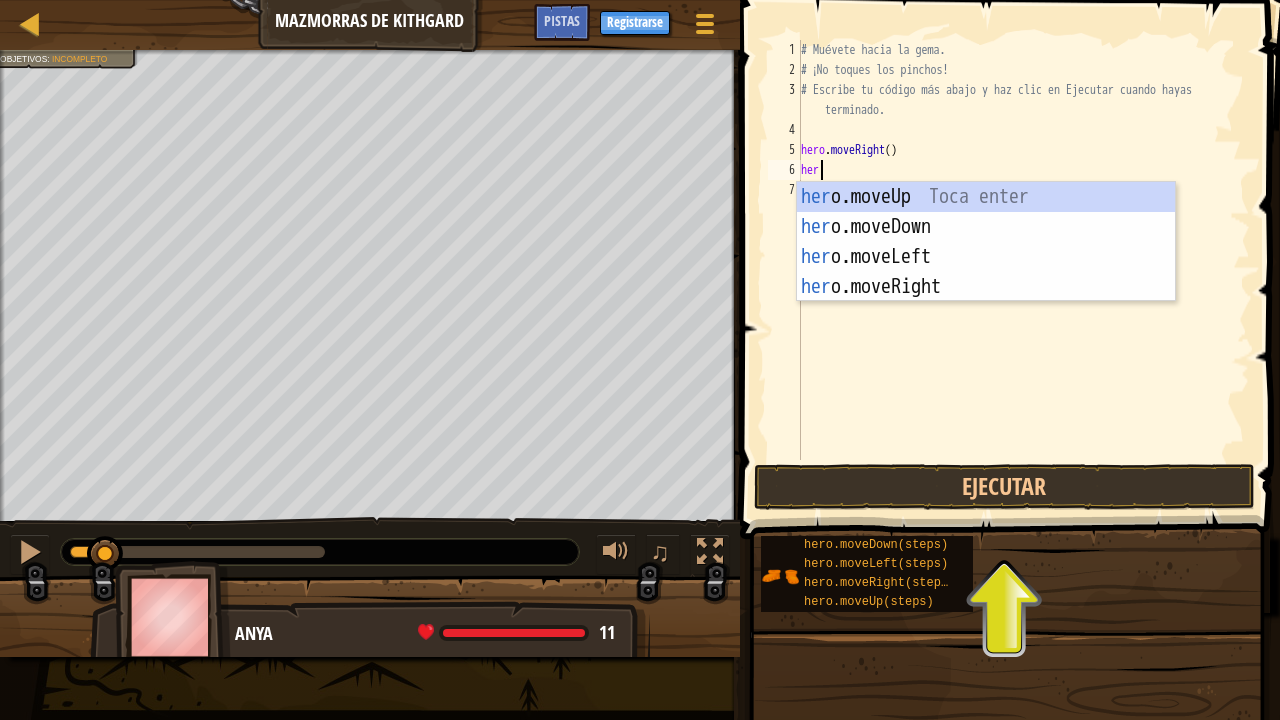 scroll, scrollTop: 9, scrollLeft: 0, axis: vertical 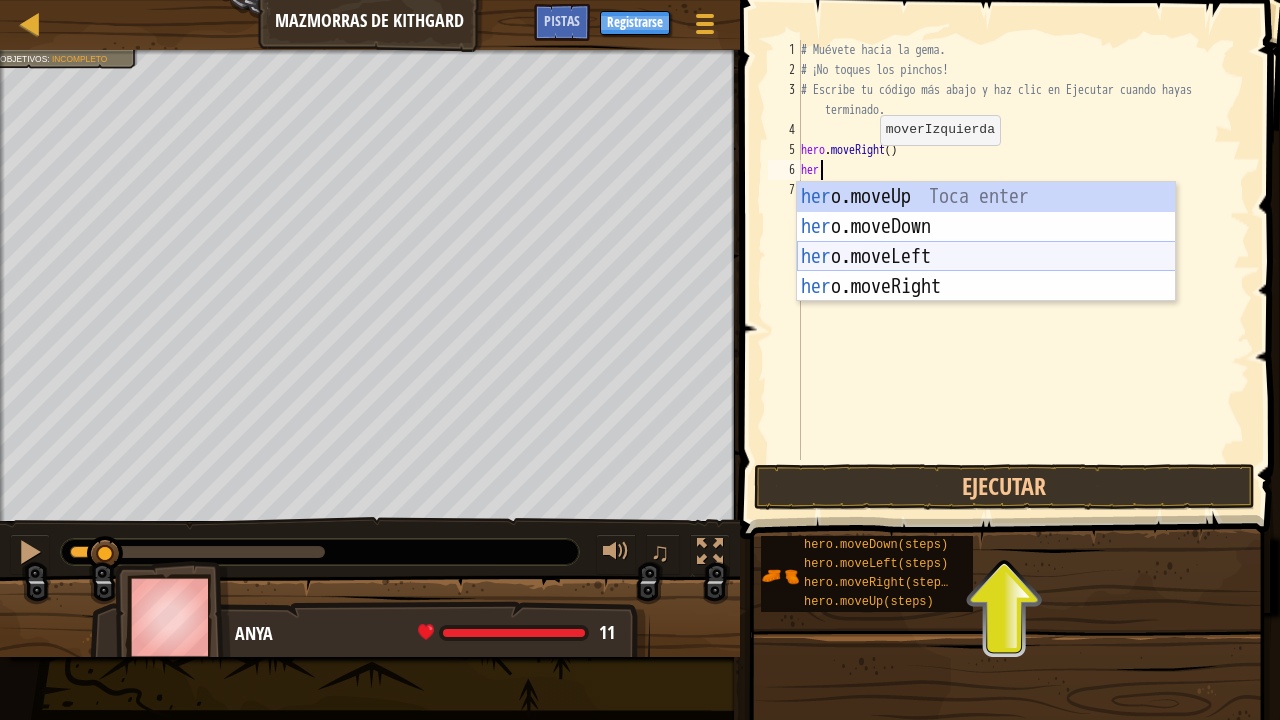 click on "her o.moveUp Toca enter her o.moveDown Toca enter her o.moveLeft Toca enter her o.moveRight Toca enter" at bounding box center [986, 272] 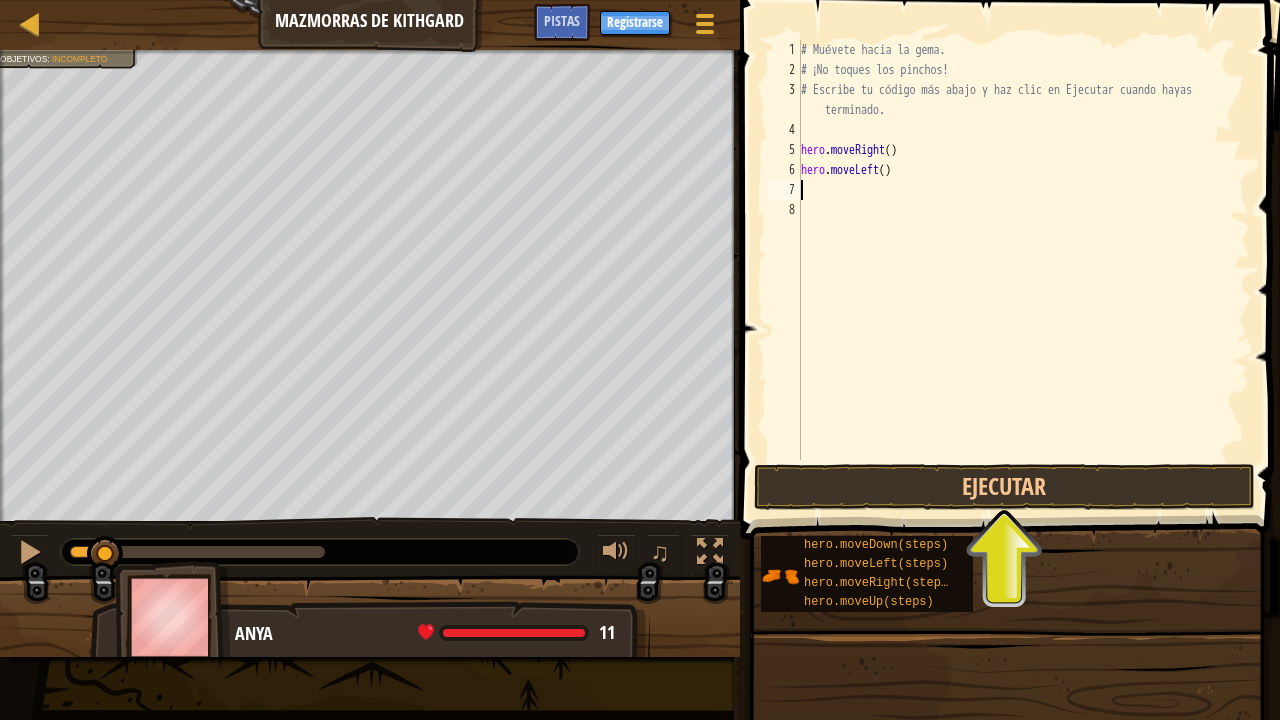 scroll, scrollTop: 9, scrollLeft: 0, axis: vertical 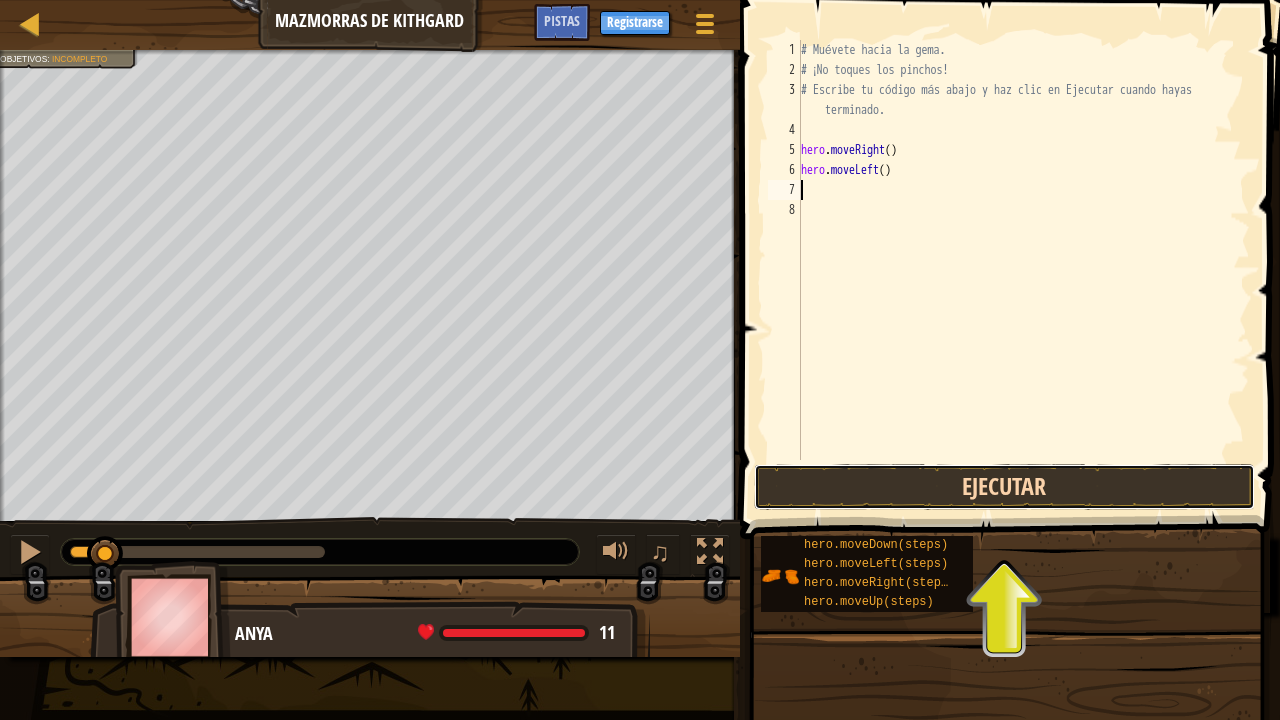 click on "Ejecutar" at bounding box center (1004, 487) 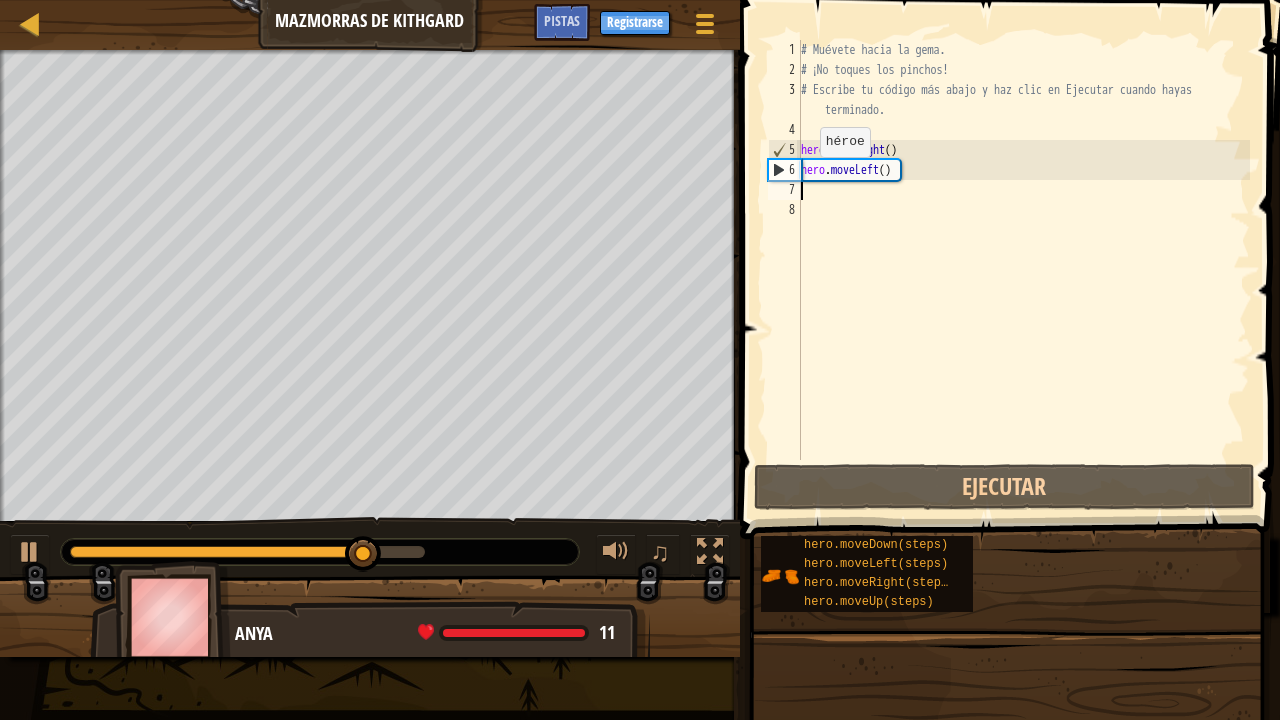 click on "6" at bounding box center [785, 170] 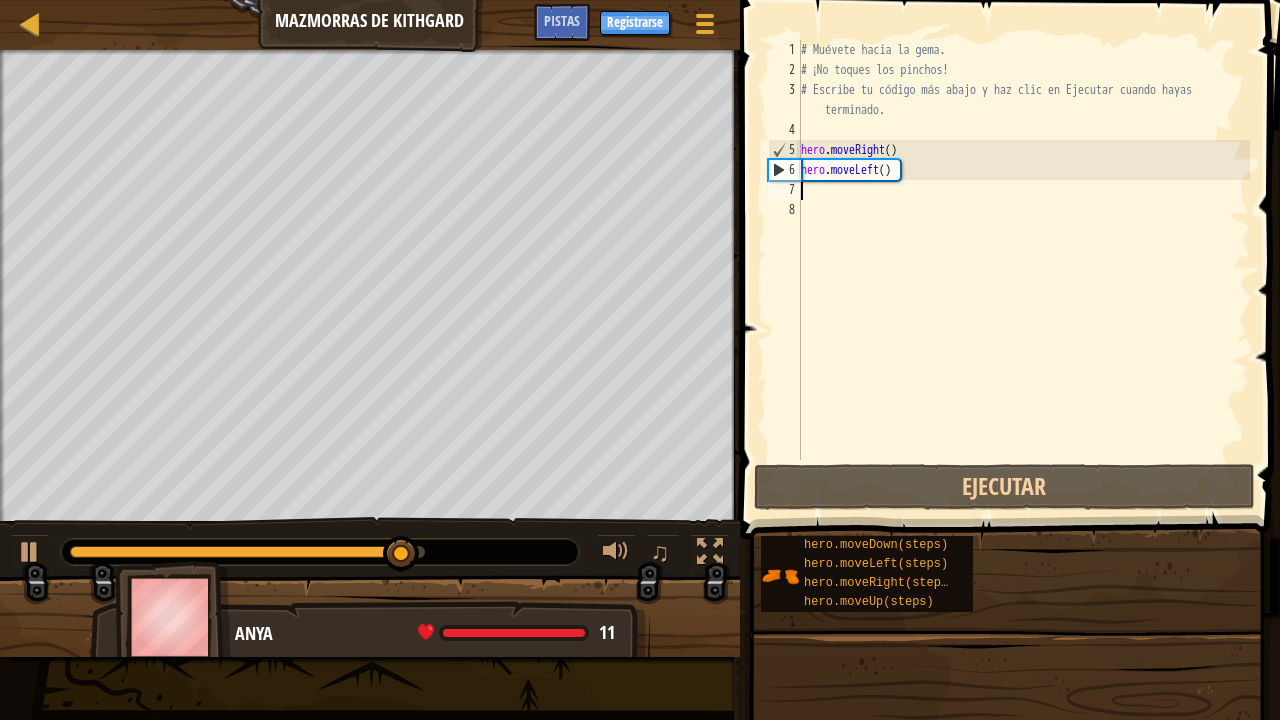 click on "# Muévete hacia la gema. # ¡No toques los pinchos! # Escribe tu código más abajo y haz clic en Ejecutar cuando hayas       terminado. hero . moveRight ( ) hero . moveLeft ( )" at bounding box center (1023, 270) 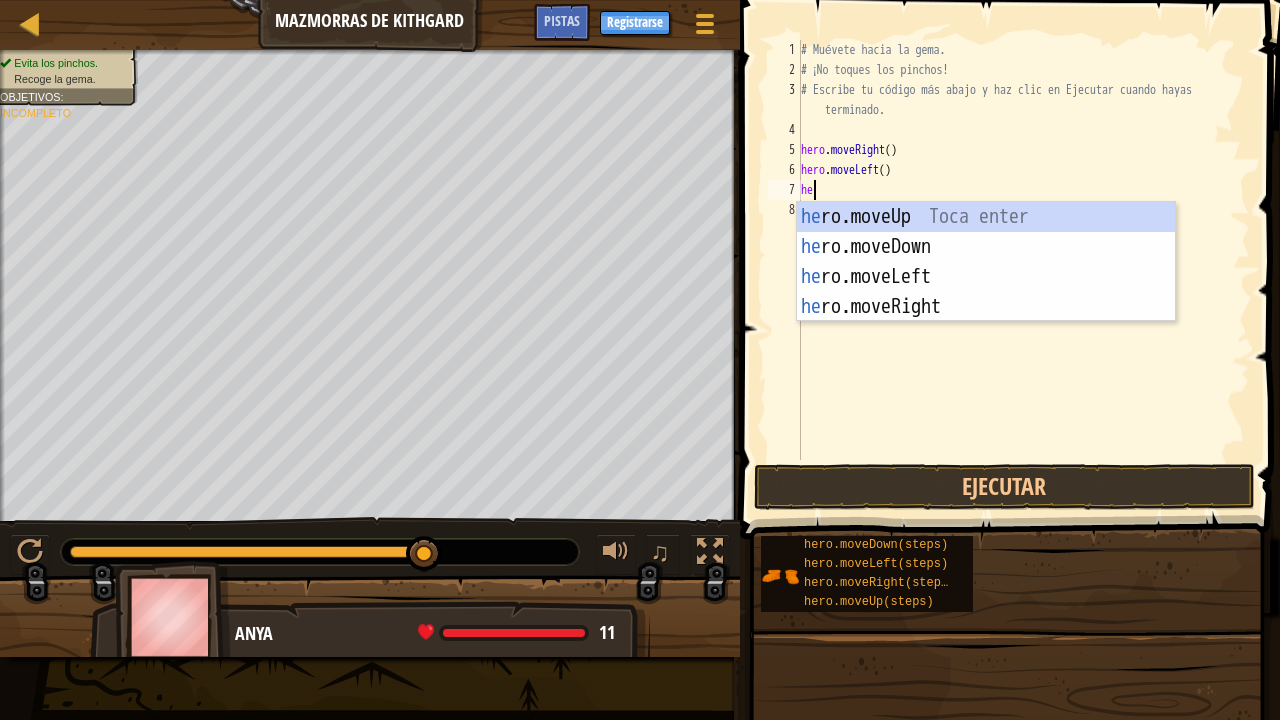 type on "her" 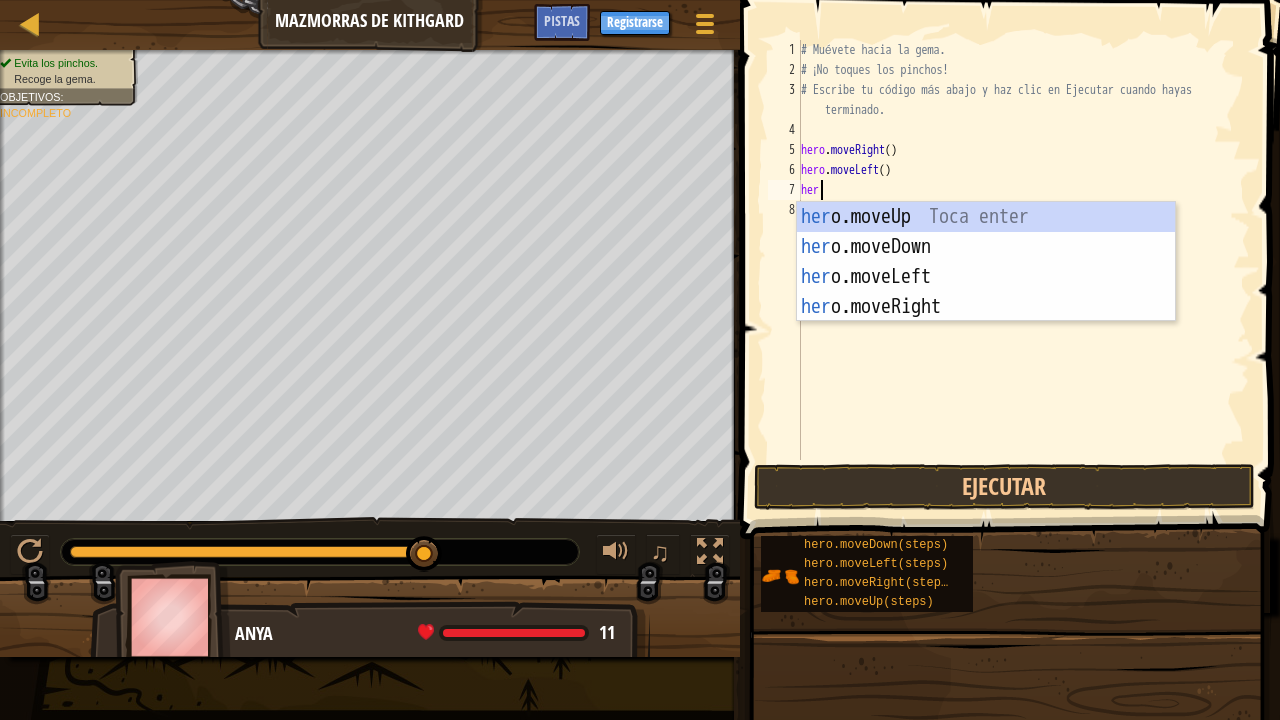 scroll, scrollTop: 9, scrollLeft: 0, axis: vertical 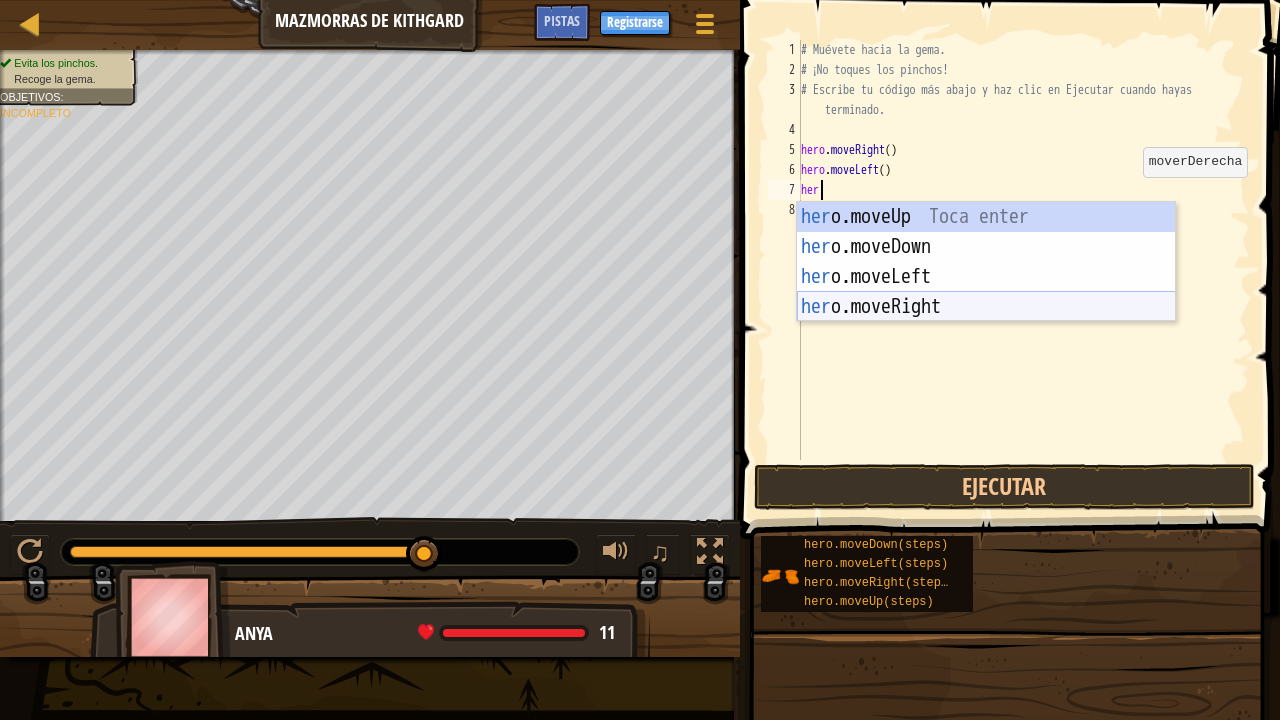 click on "her o.moveUp Toca enter her o.moveDown Toca enter her o.moveLeft Toca enter her o.moveRight Toca enter" at bounding box center [986, 292] 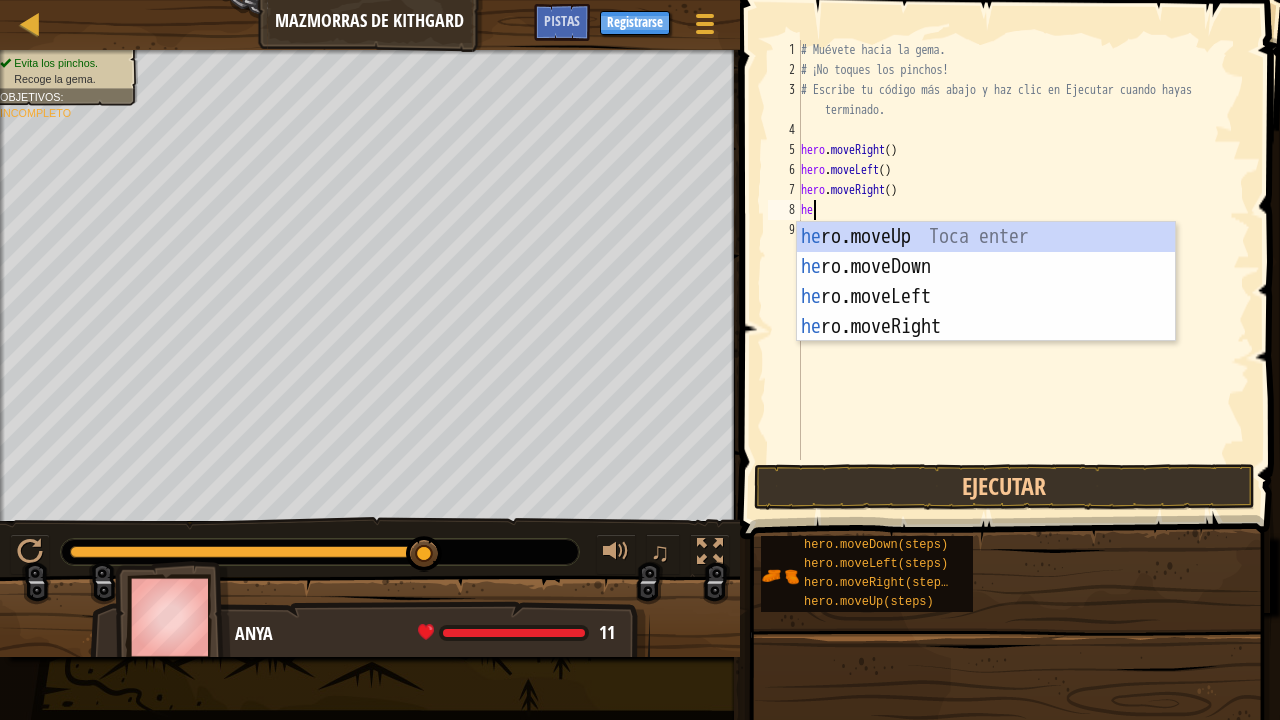scroll, scrollTop: 9, scrollLeft: 0, axis: vertical 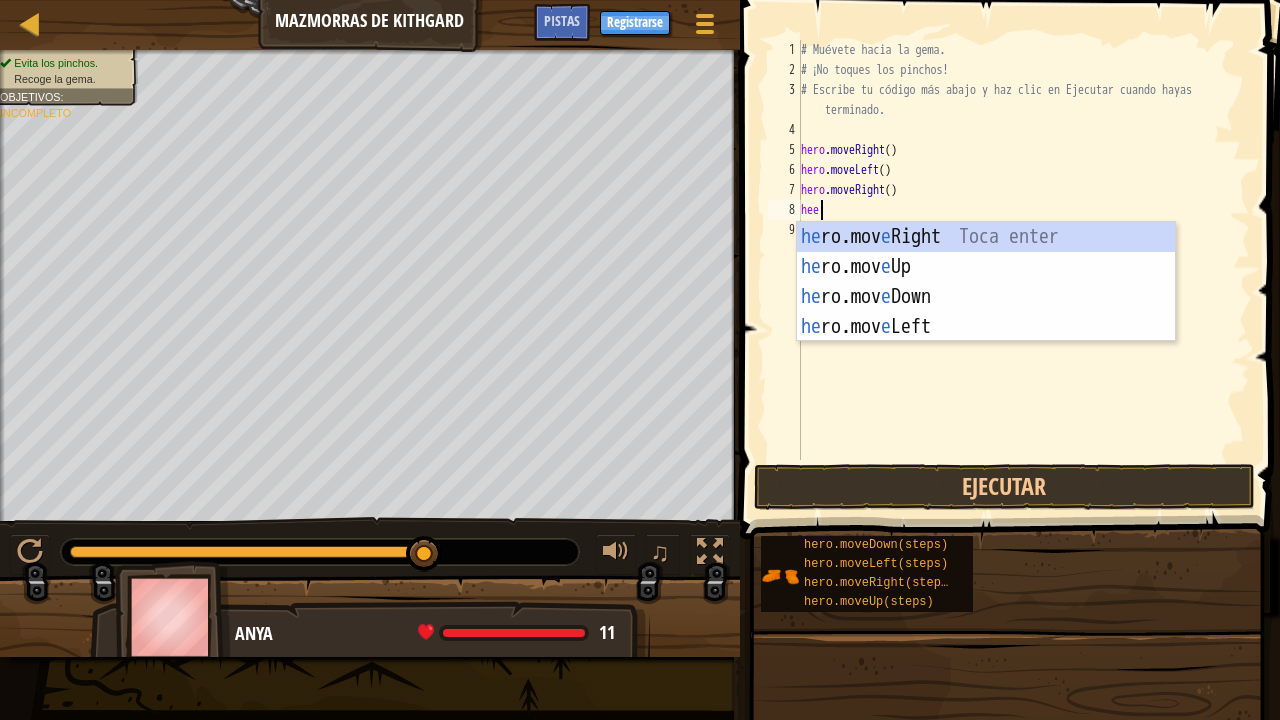 type on "he" 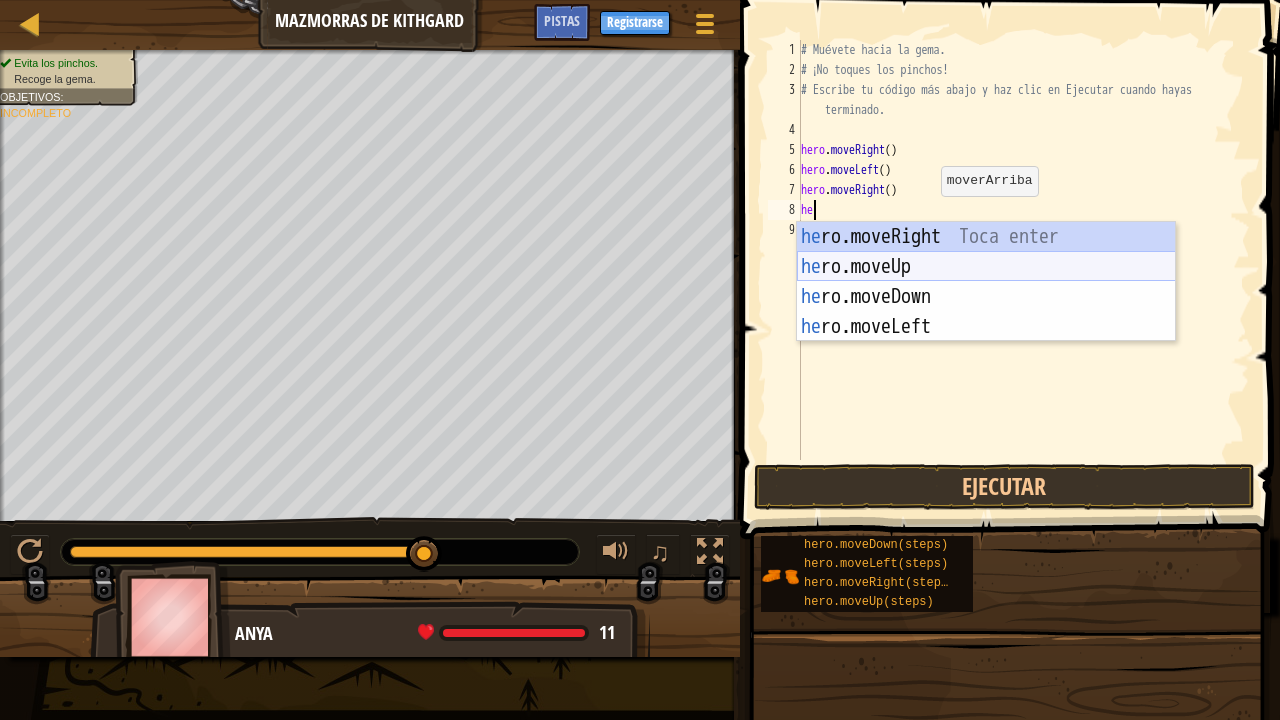 click on "he ro.moveRight Toca enter he ro.moveUp Toca enter he ro.moveDown Toca enter he ro.moveLeft Toca enter" at bounding box center (986, 312) 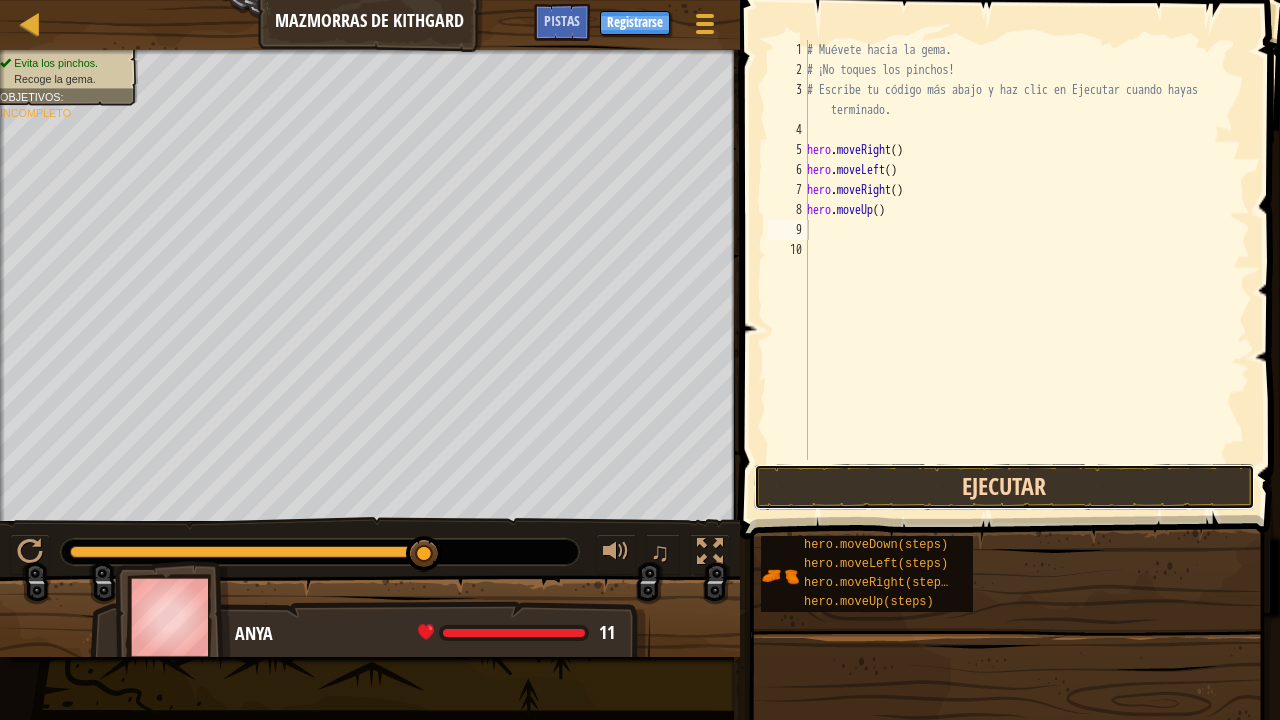 click on "Ejecutar" at bounding box center (1004, 487) 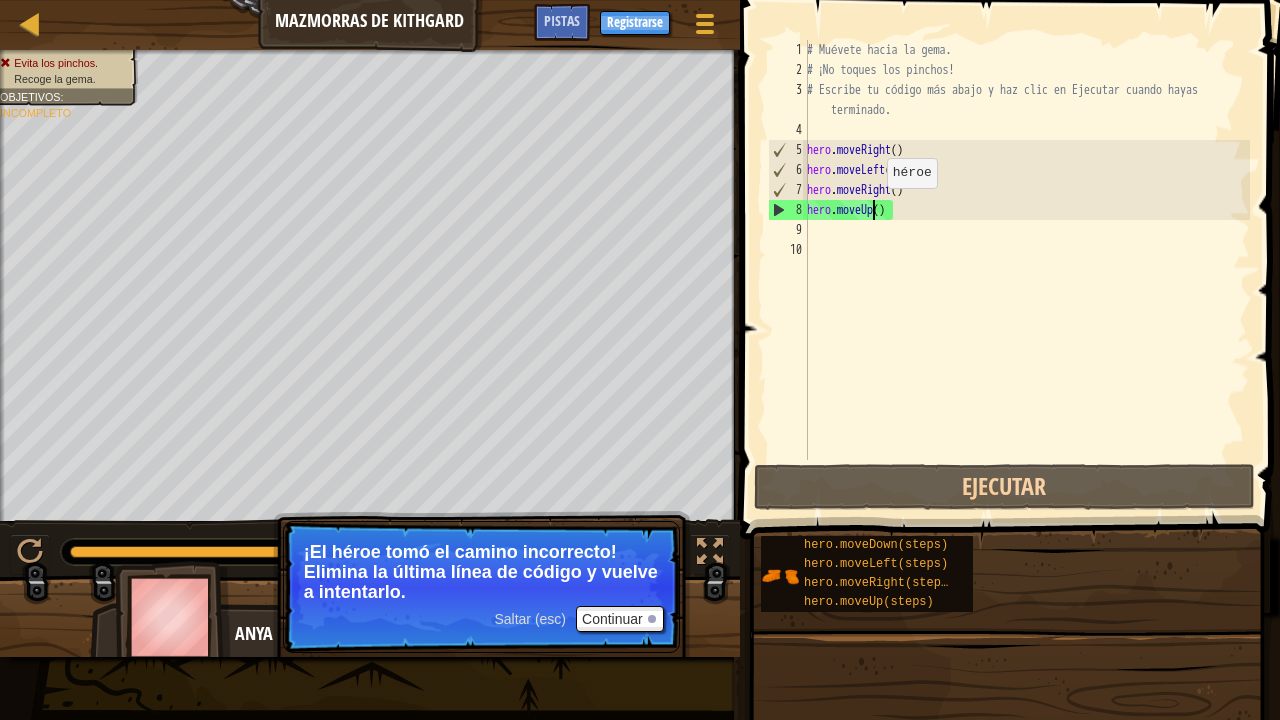 click on "# Muévete hacia la gema. # ¡No toques los pinchos! # Escribe tu código más abajo y haz clic en Ejecutar cuando hayas       terminado. hero . moveRight ( ) hero . moveLeft ( ) hero . moveRight ( ) hero . moveUp ( )" at bounding box center (1026, 270) 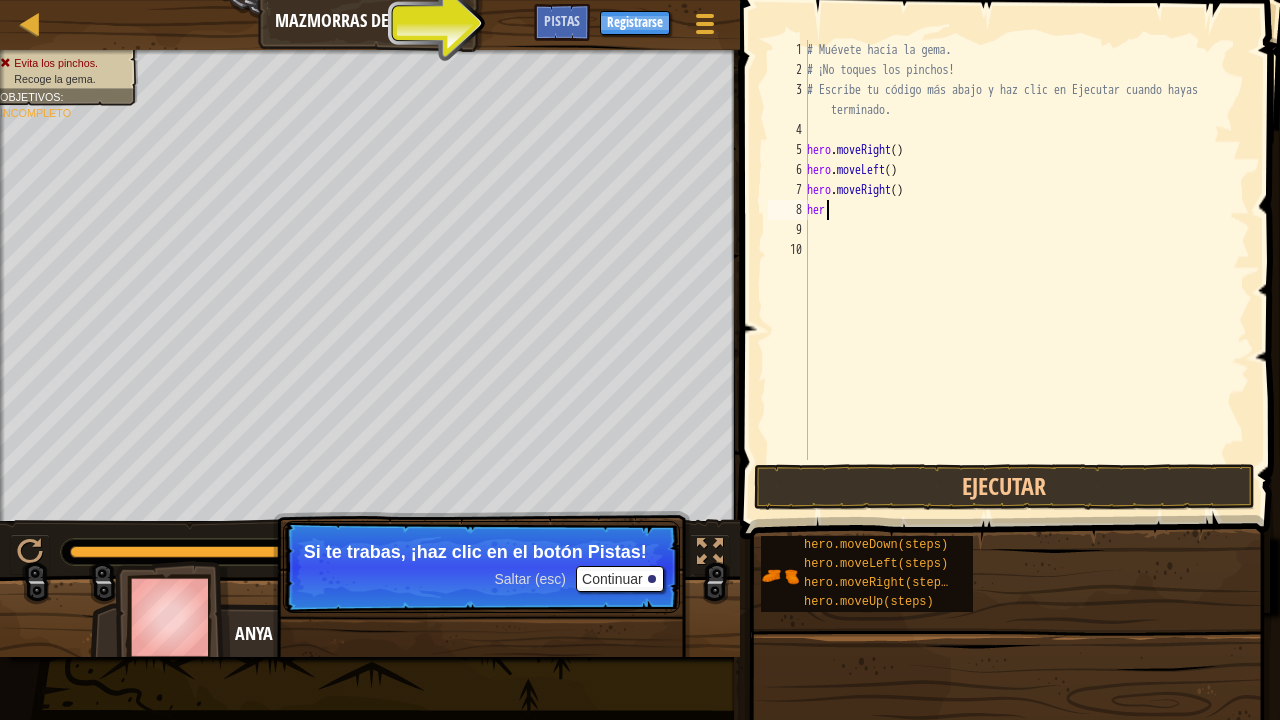 type on "hero" 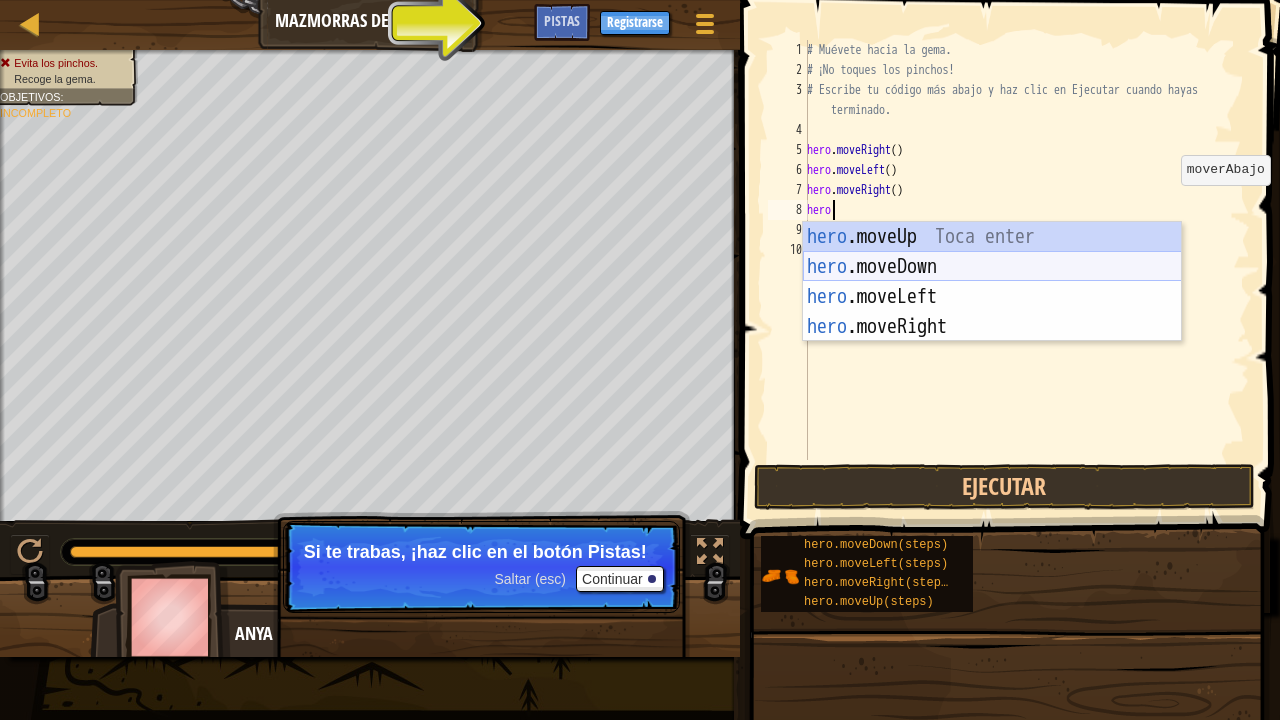 click on "hero .moveUp Toca enter hero .moveDown Toca enter hero .moveLeft Toca enter hero .moveRight Toca enter" at bounding box center (992, 312) 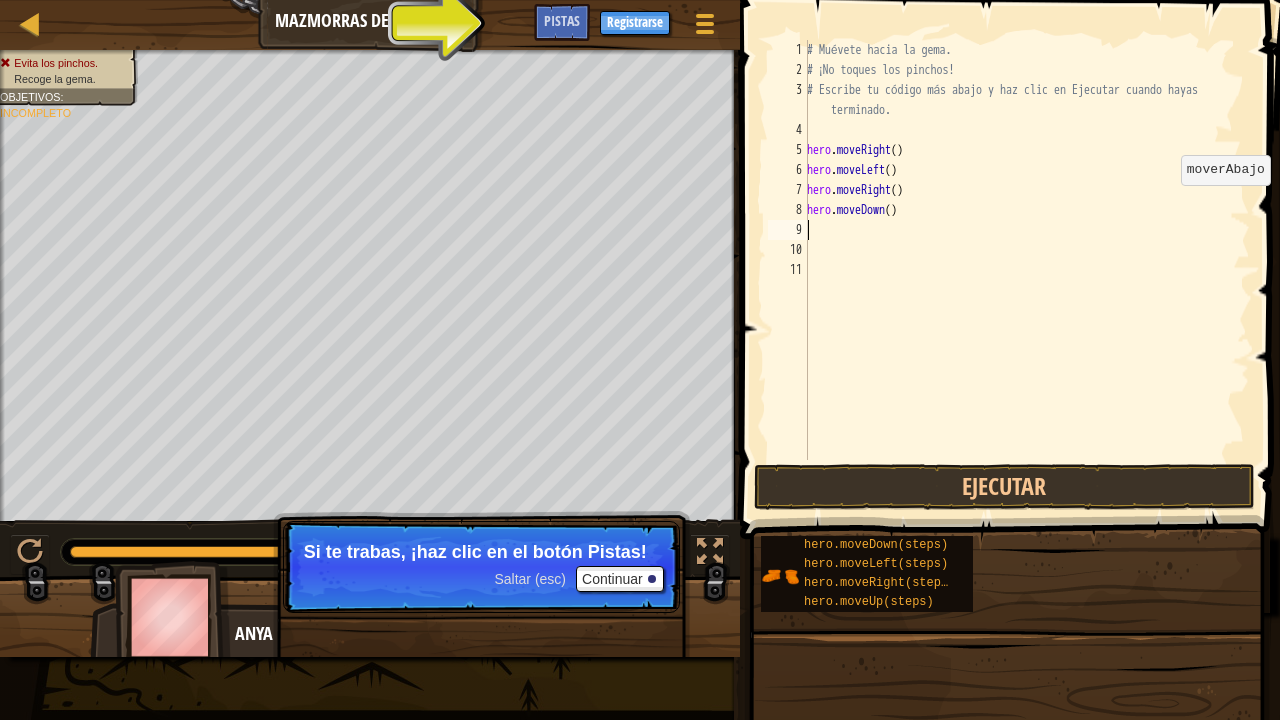 scroll, scrollTop: 9, scrollLeft: 0, axis: vertical 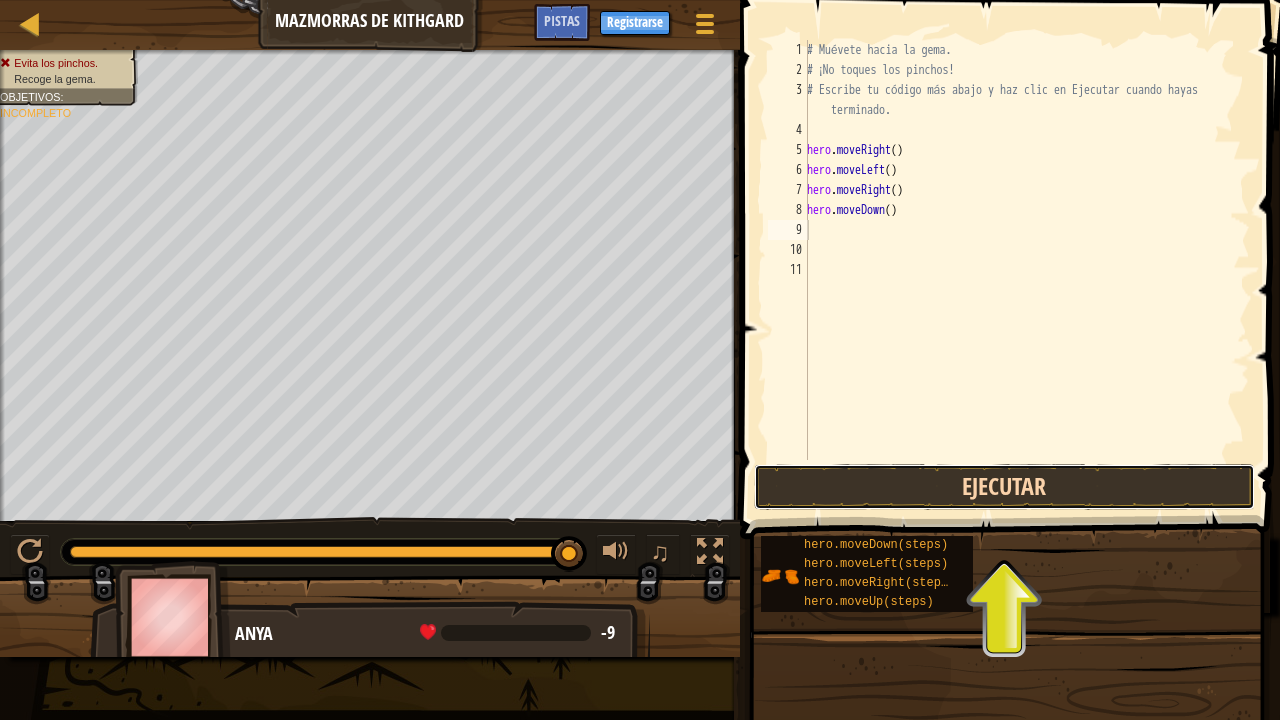drag, startPoint x: 974, startPoint y: 466, endPoint x: 971, endPoint y: 490, distance: 24.186773 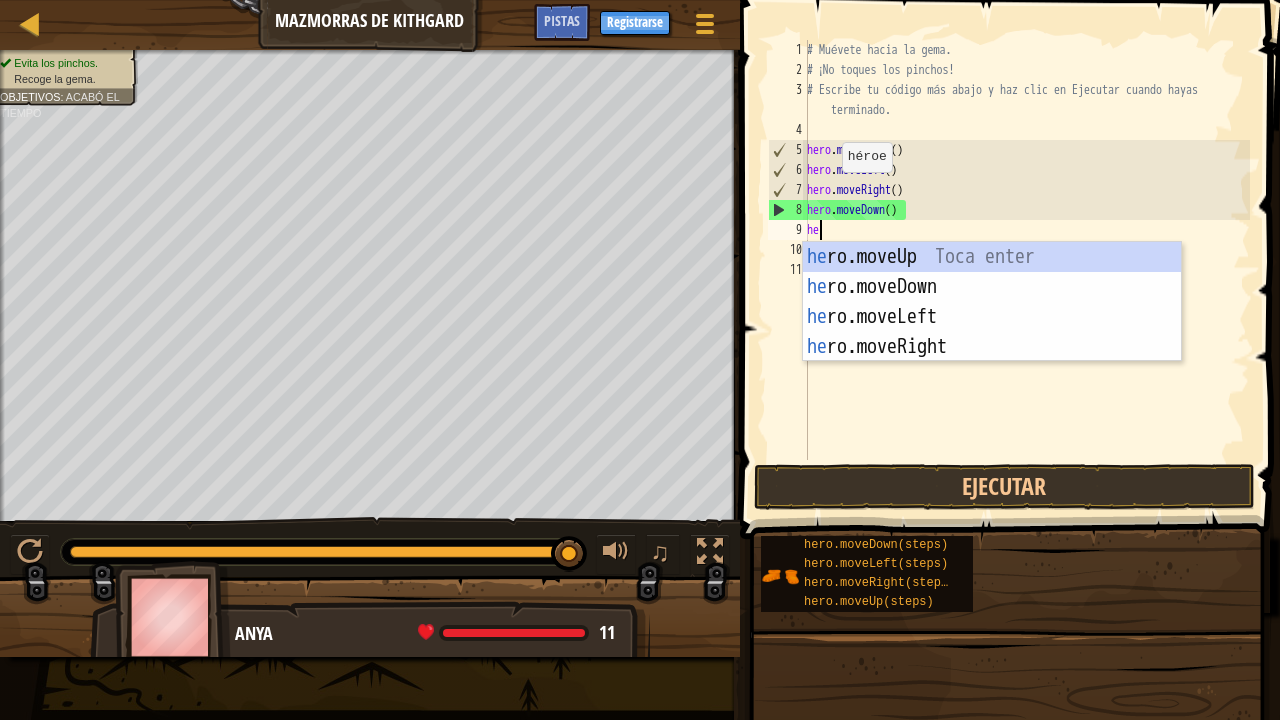 type on "her" 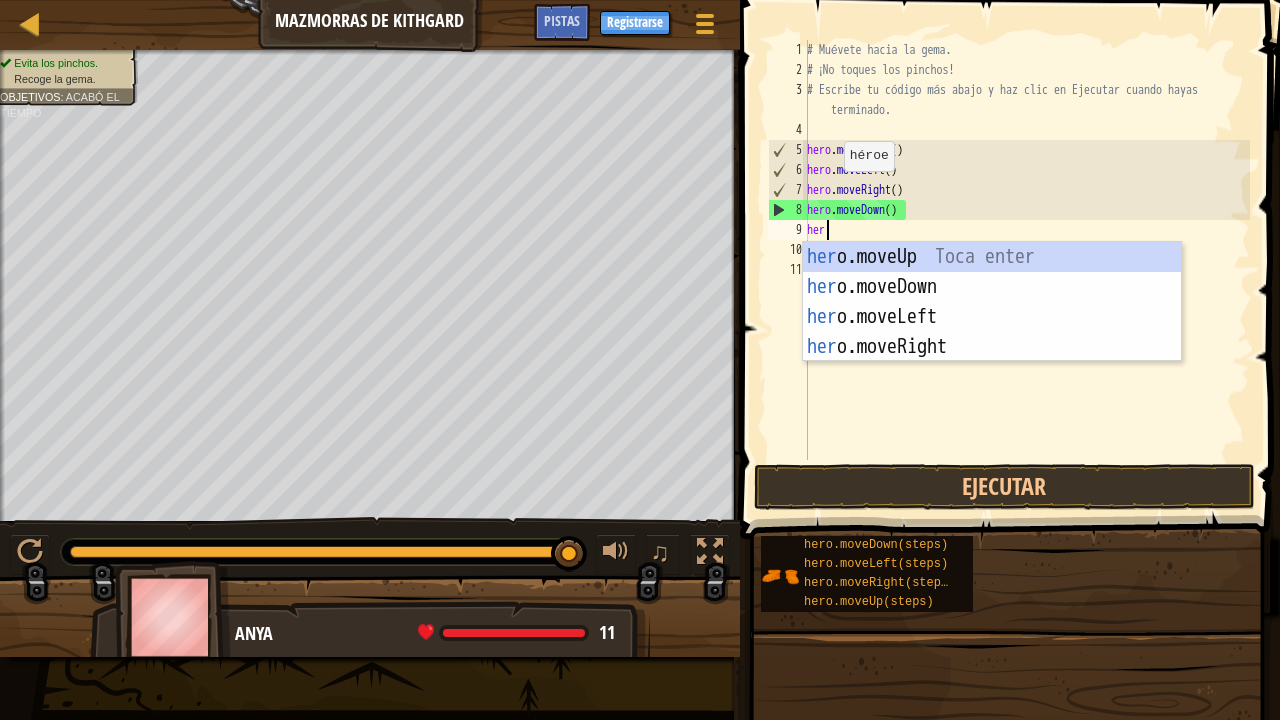scroll, scrollTop: 9, scrollLeft: 0, axis: vertical 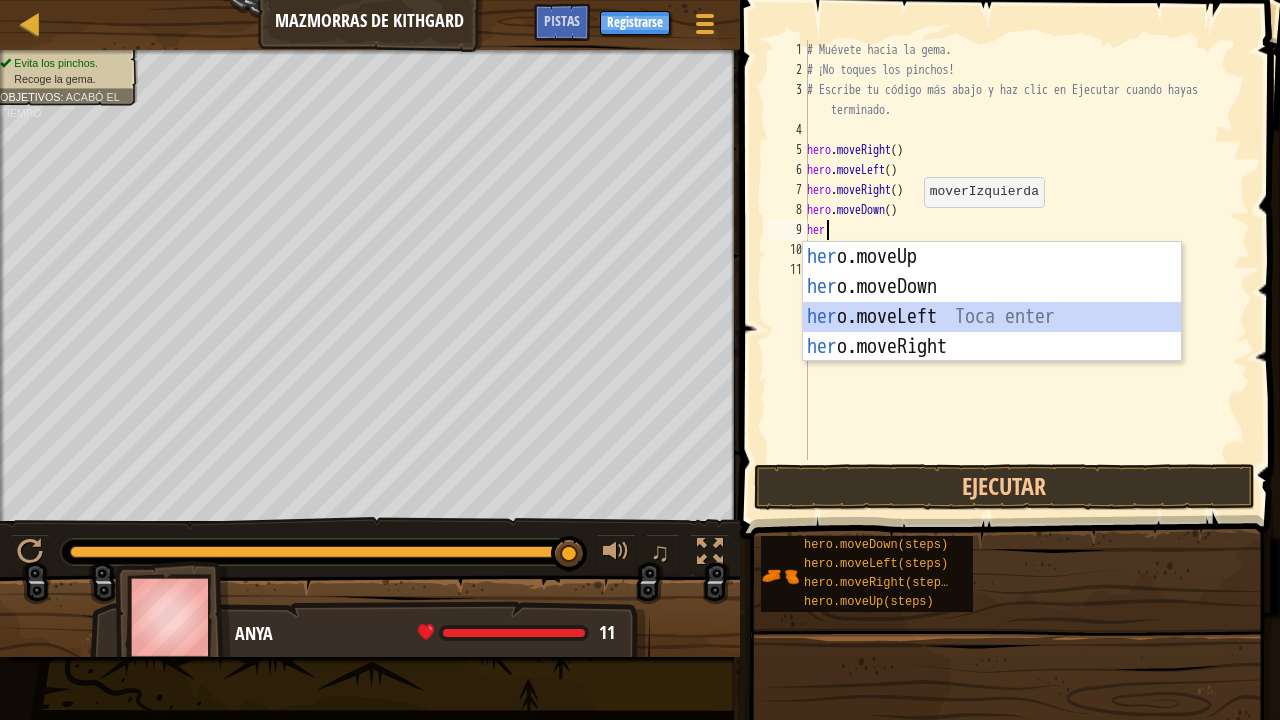 click on "her o.moveUp Toca enter her o.moveDown Toca enter her o.moveLeft Toca enter her o.moveRight Toca enter" at bounding box center (992, 332) 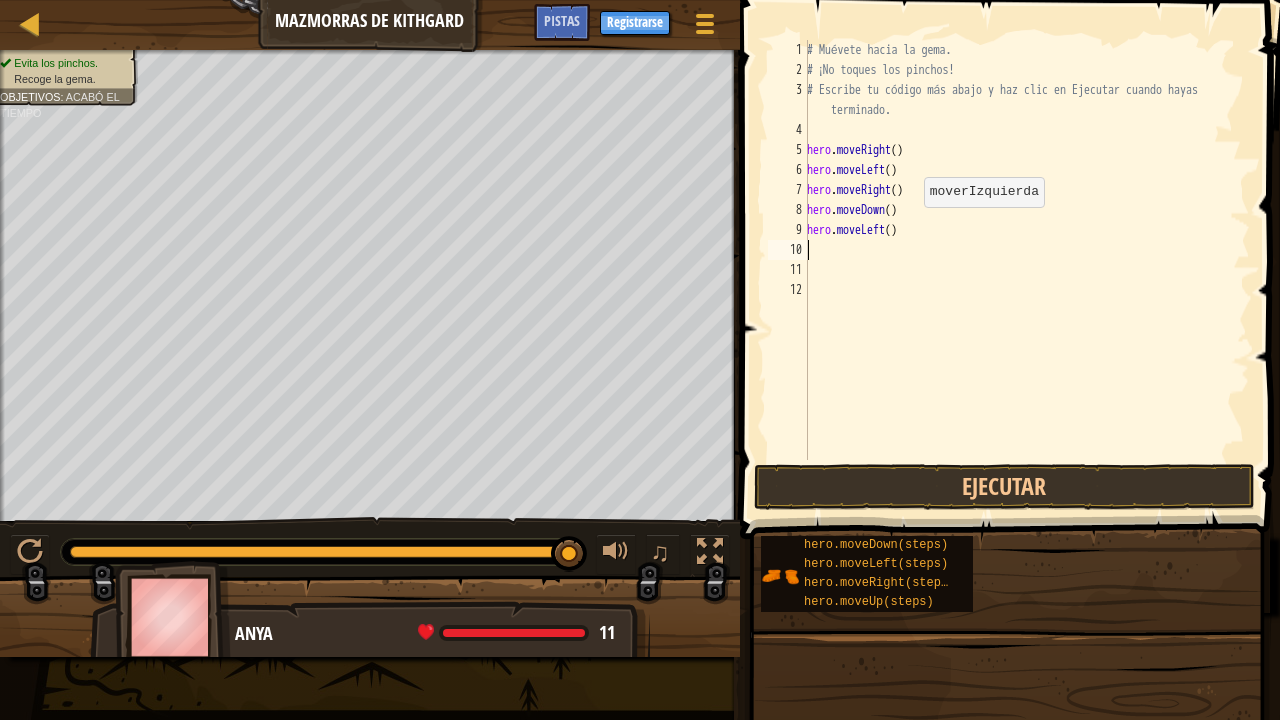 scroll, scrollTop: 9, scrollLeft: 0, axis: vertical 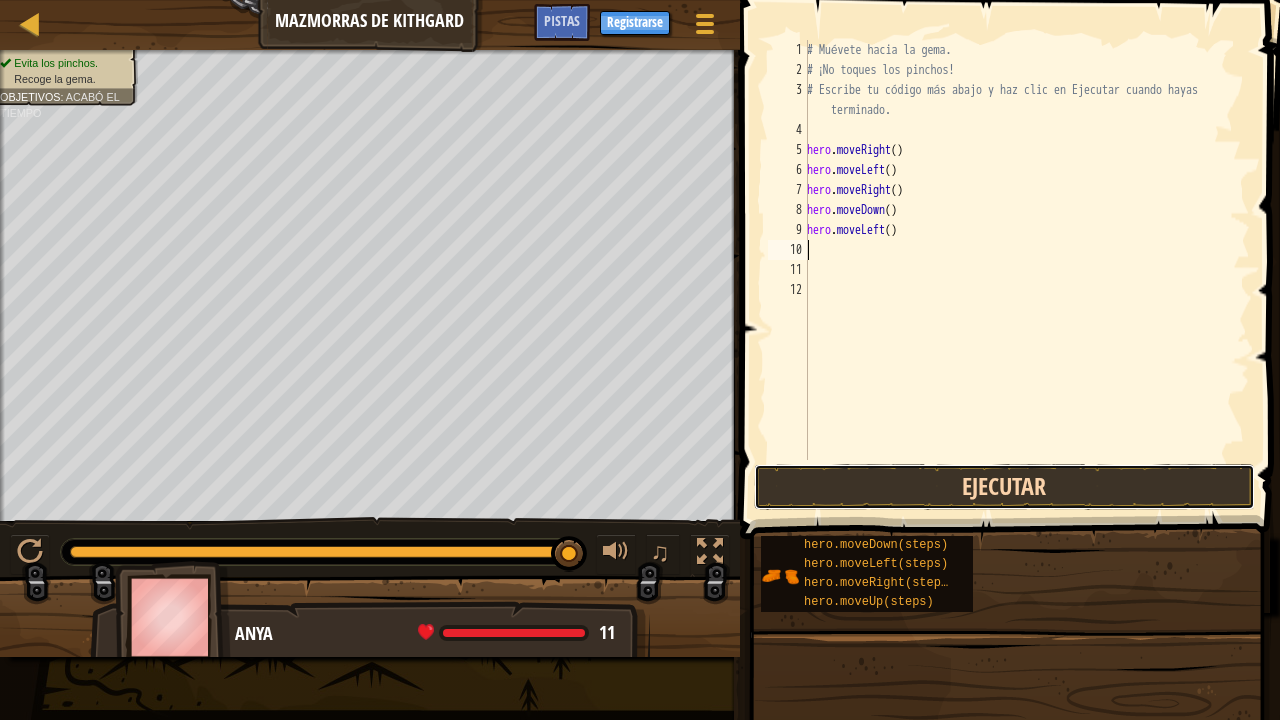 drag, startPoint x: 987, startPoint y: 474, endPoint x: 1002, endPoint y: 467, distance: 16.552946 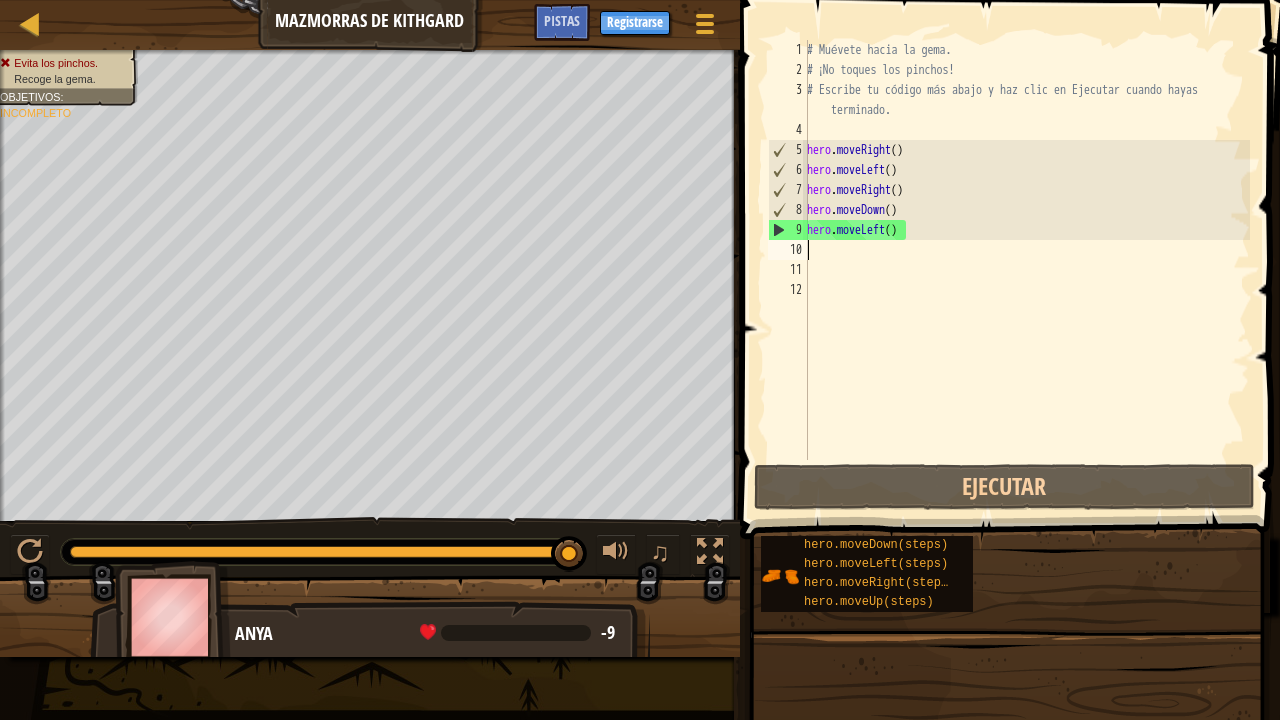 click on "# Muévete hacia la gema. # ¡No toques los pinchos! # Escribe tu código más abajo y haz clic en Ejecutar cuando hayas       terminado. hero . moveRight ( ) hero . moveLeft ( ) hero . moveRight ( ) hero . moveDown ( ) hero . moveLeft ( )" at bounding box center (1026, 270) 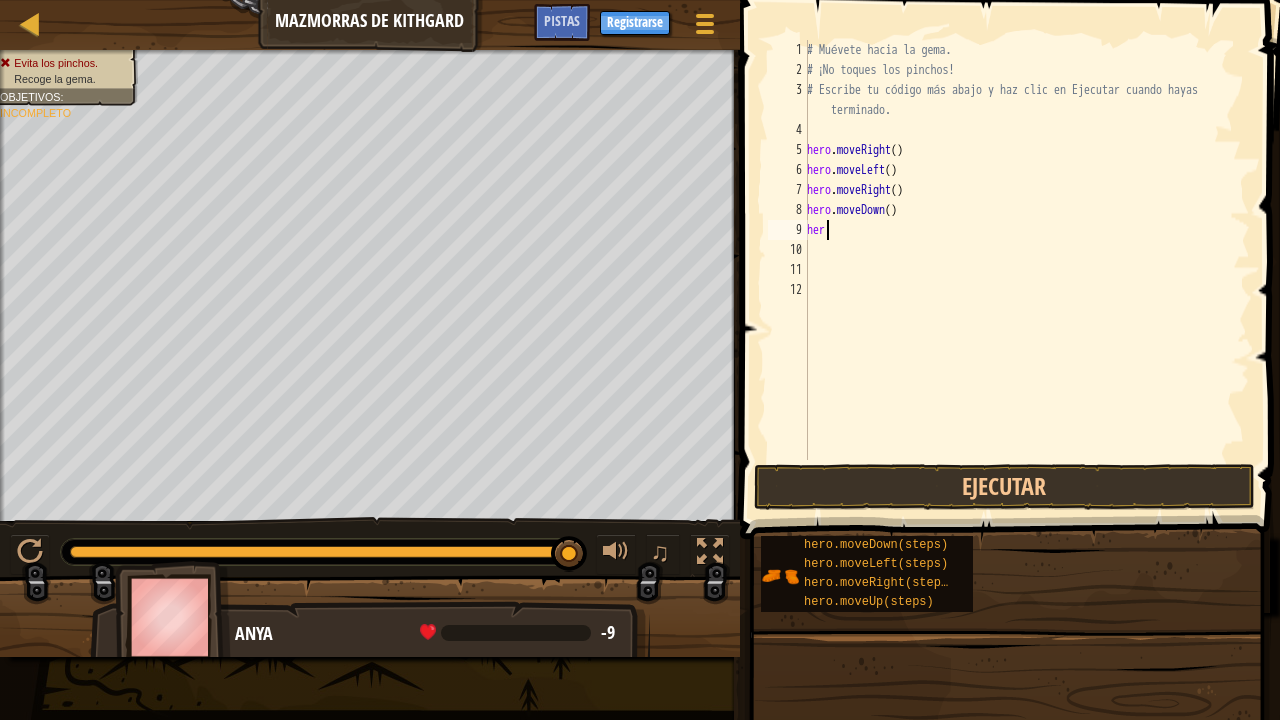 type on "hero" 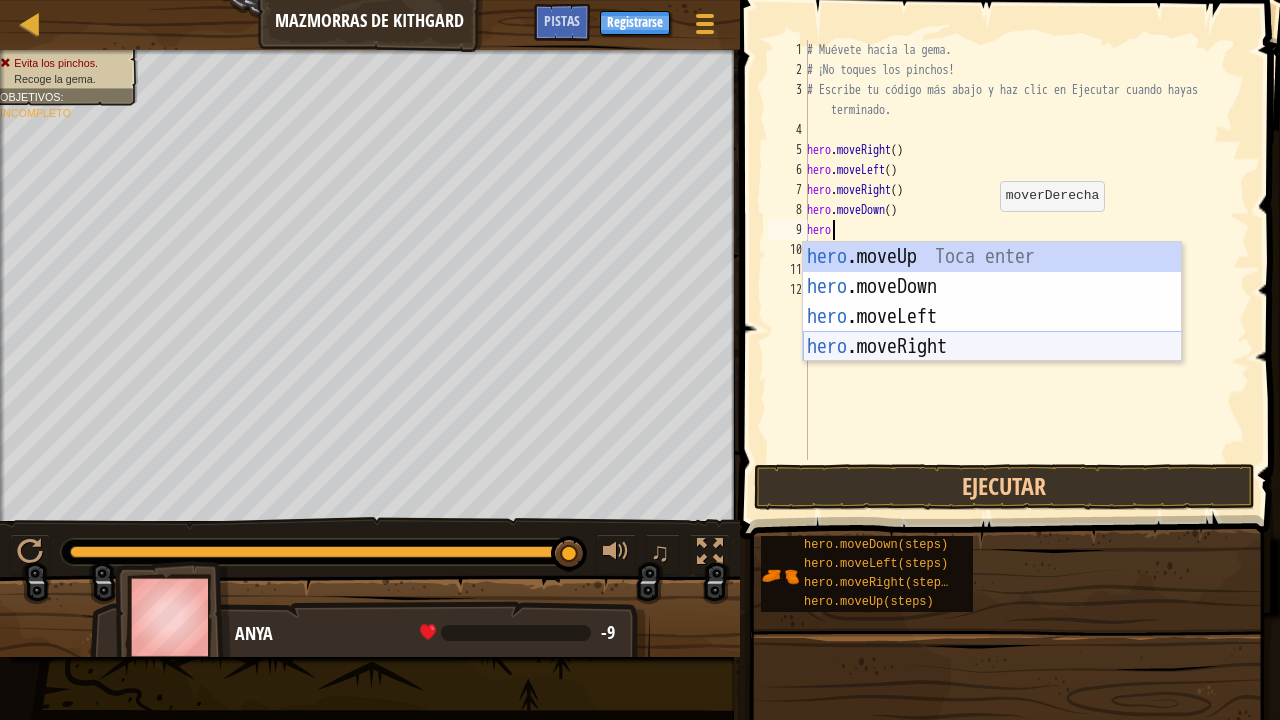 click on "hero .moveUp Toca enter hero .moveDown Toca enter hero .moveLeft Toca enter hero .moveRight Toca enter" at bounding box center (992, 332) 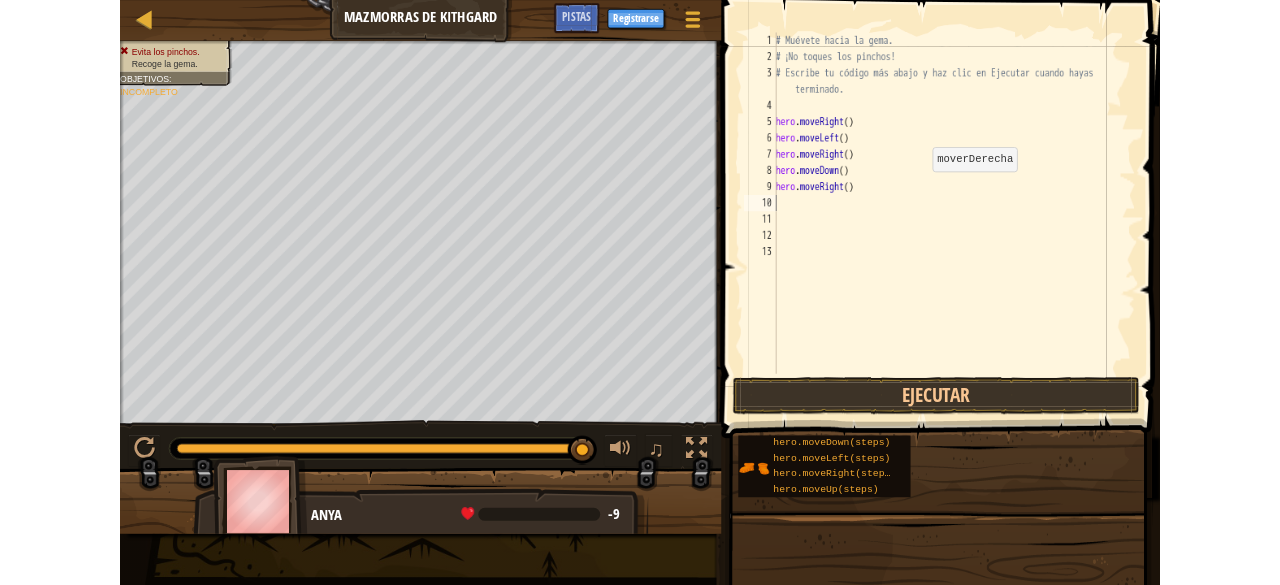scroll, scrollTop: 9, scrollLeft: 0, axis: vertical 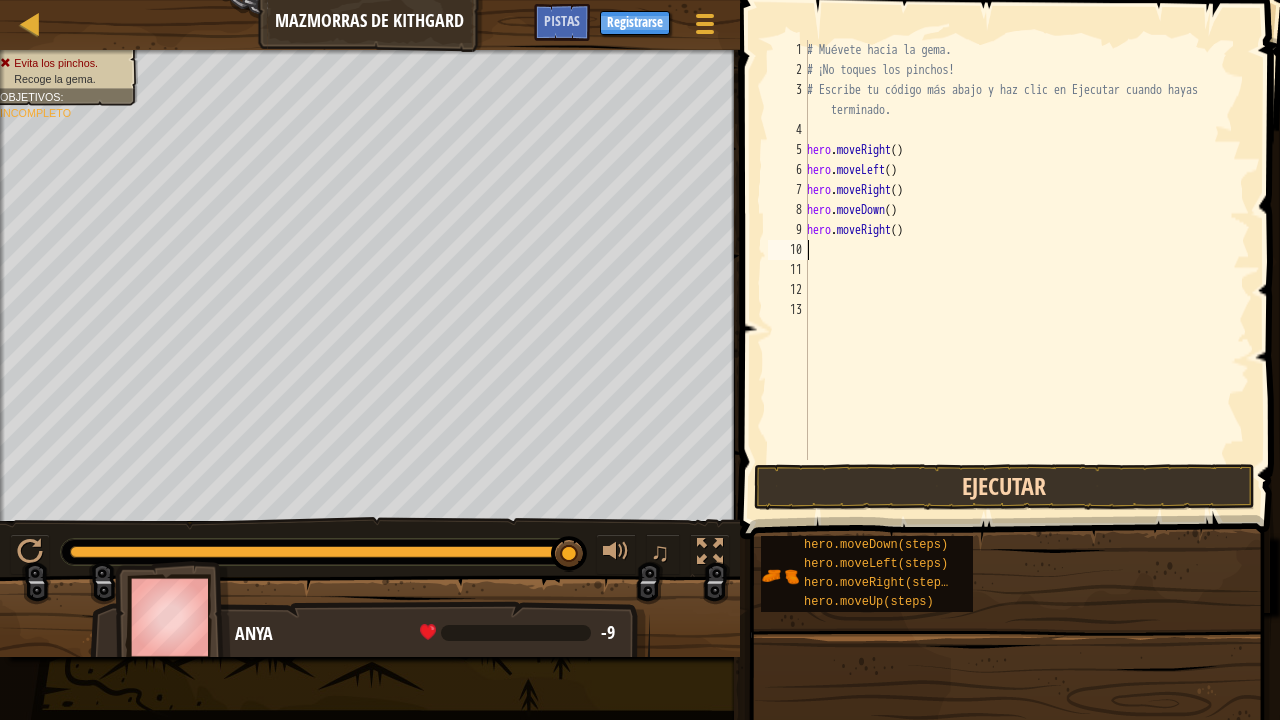 type 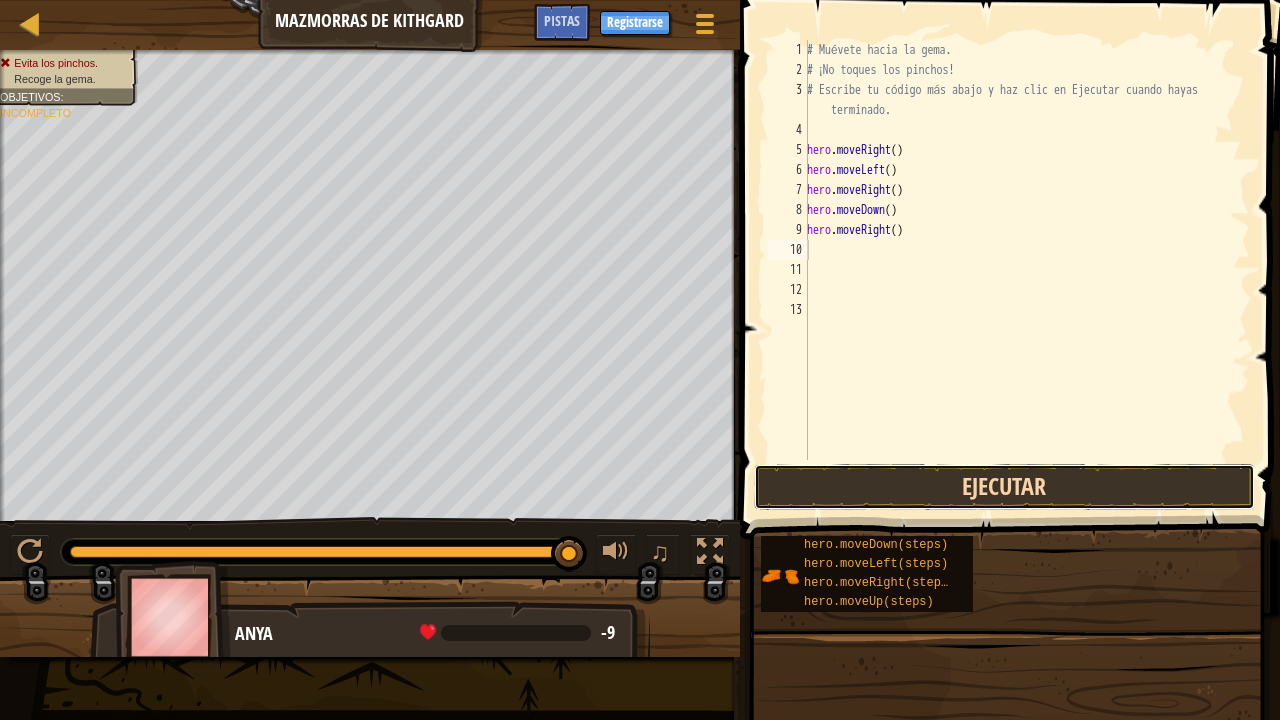 click on "Ejecutar" at bounding box center [1004, 487] 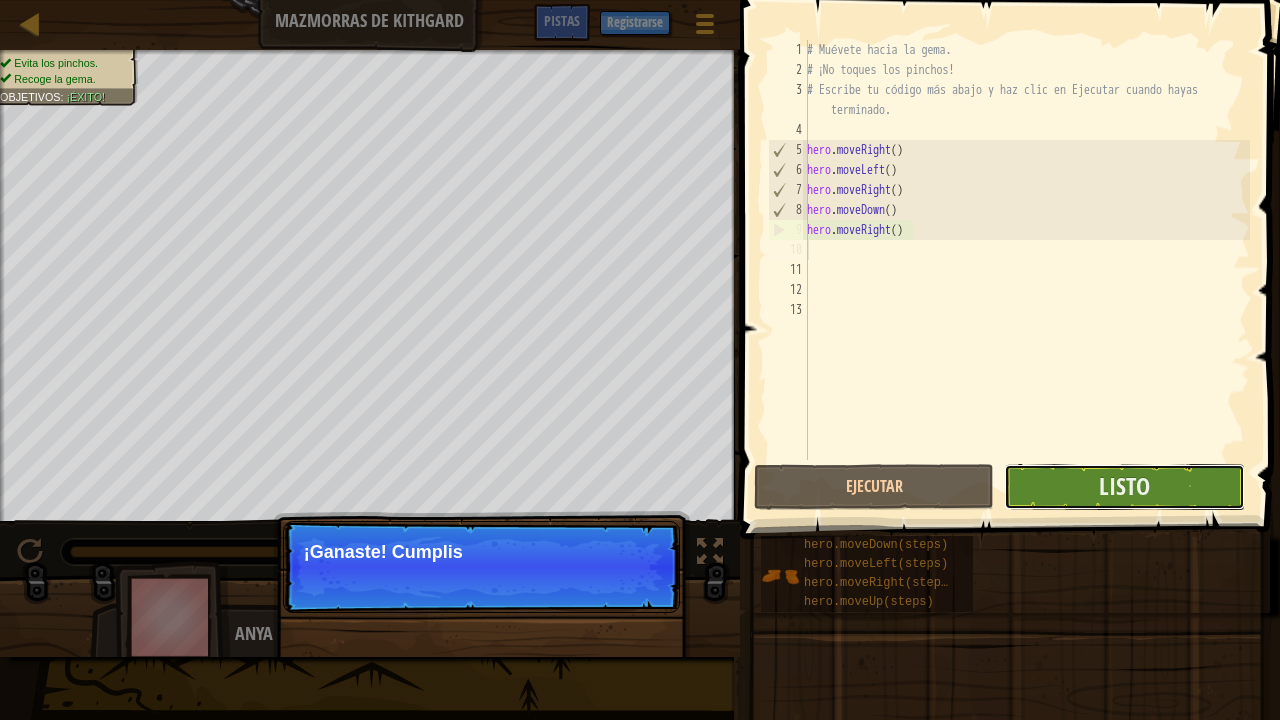 click on "Listo" at bounding box center (1124, 487) 